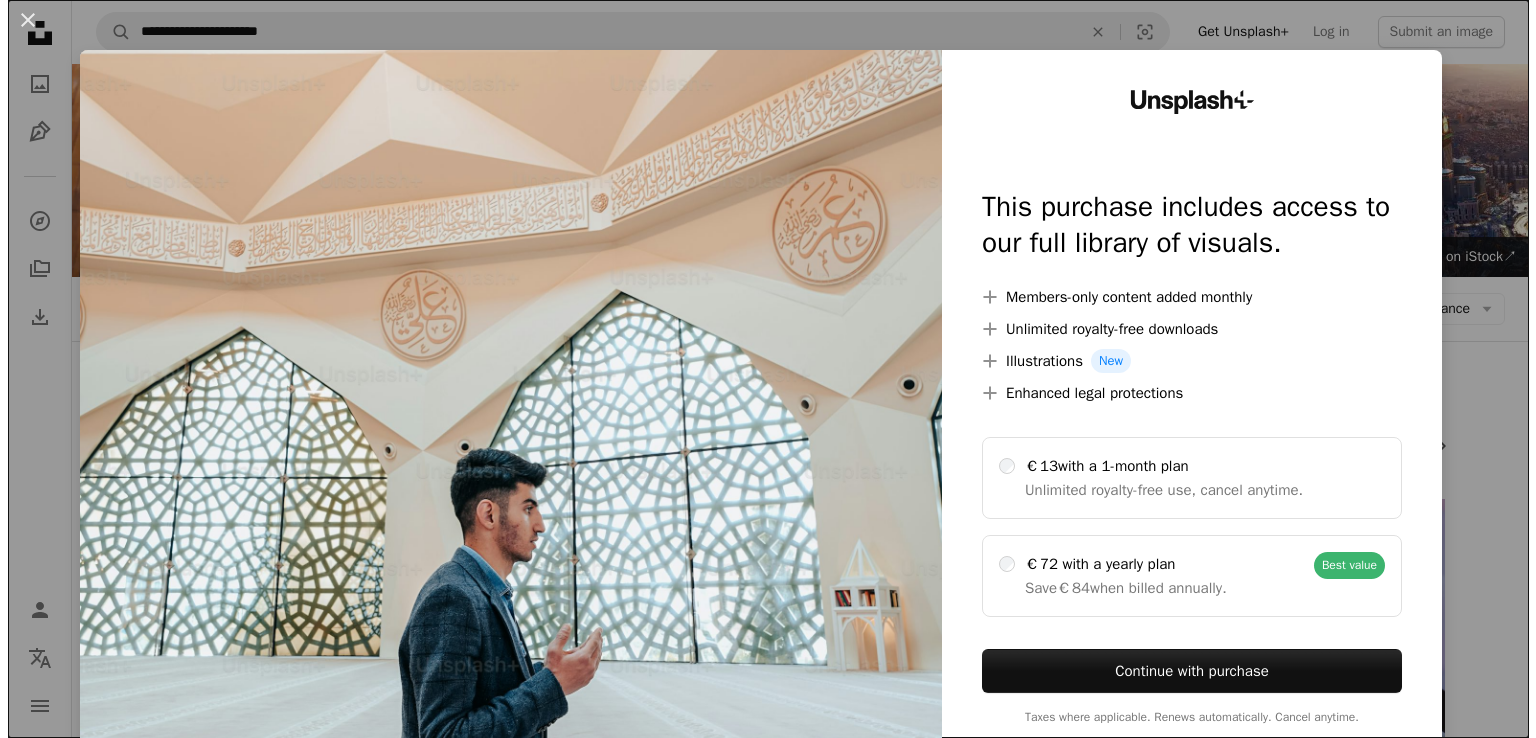 scroll, scrollTop: 1500, scrollLeft: 0, axis: vertical 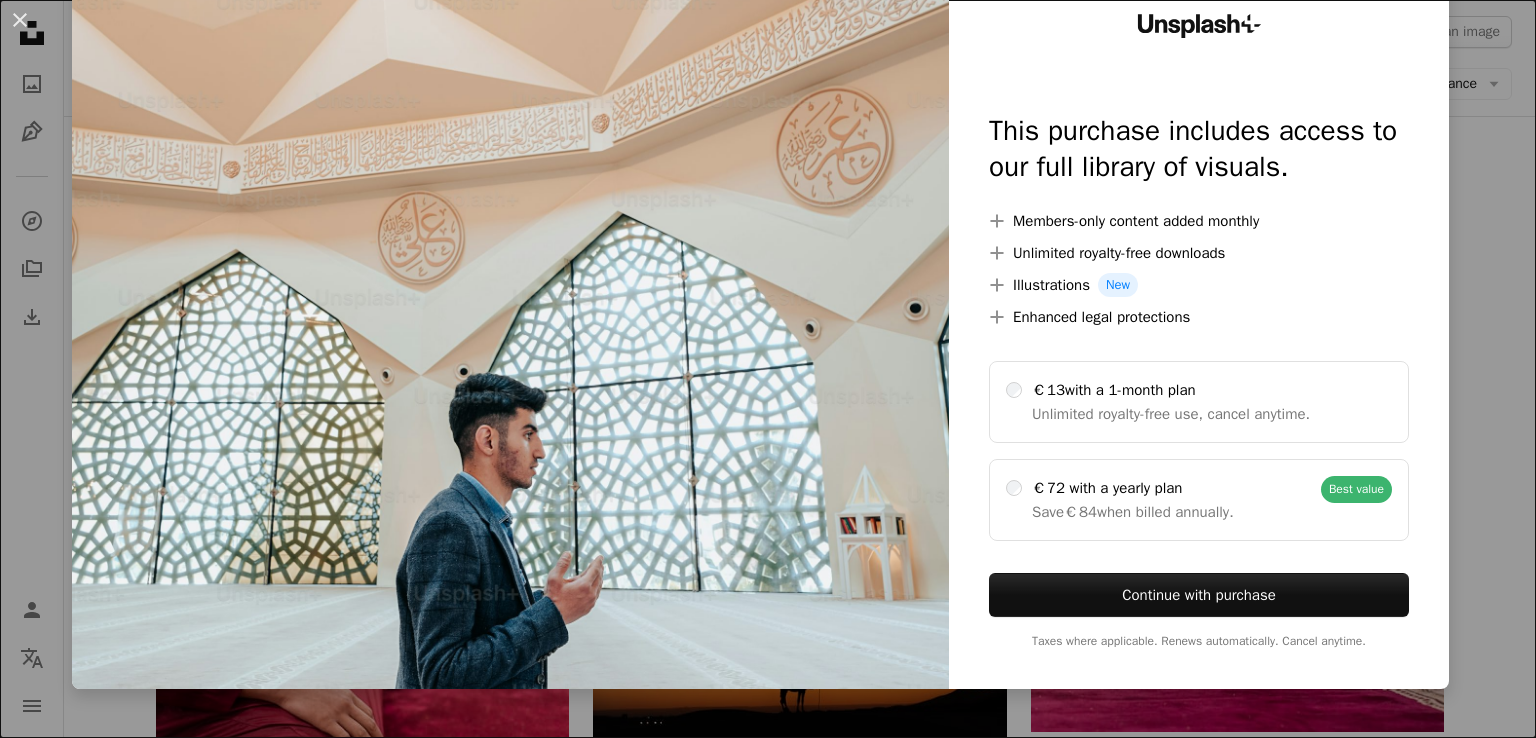 click on "An X shape Unsplash+ This purchase includes access to our full library of visuals. A plus sign Members-only content added monthly A plus sign Unlimited royalty-free downloads A plus sign Illustrations  New A plus sign Enhanced legal protections €13  with a 1-month plan Unlimited royalty-free use, cancel anytime. €72   with a yearly plan Save  €84  when billed annually. Best value Continue with purchase Taxes where applicable. Renews automatically. Cancel anytime." at bounding box center [768, 369] 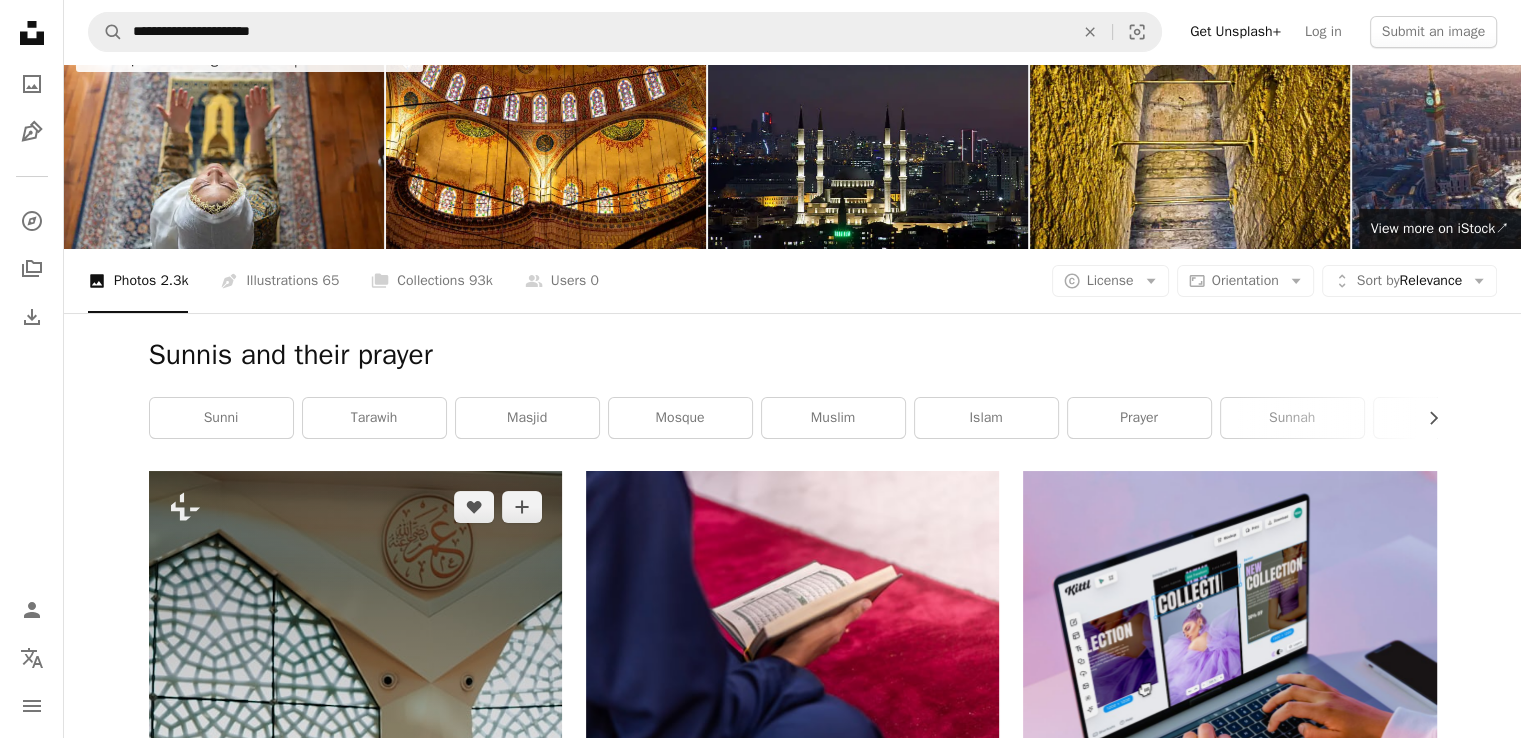 scroll, scrollTop: 0, scrollLeft: 0, axis: both 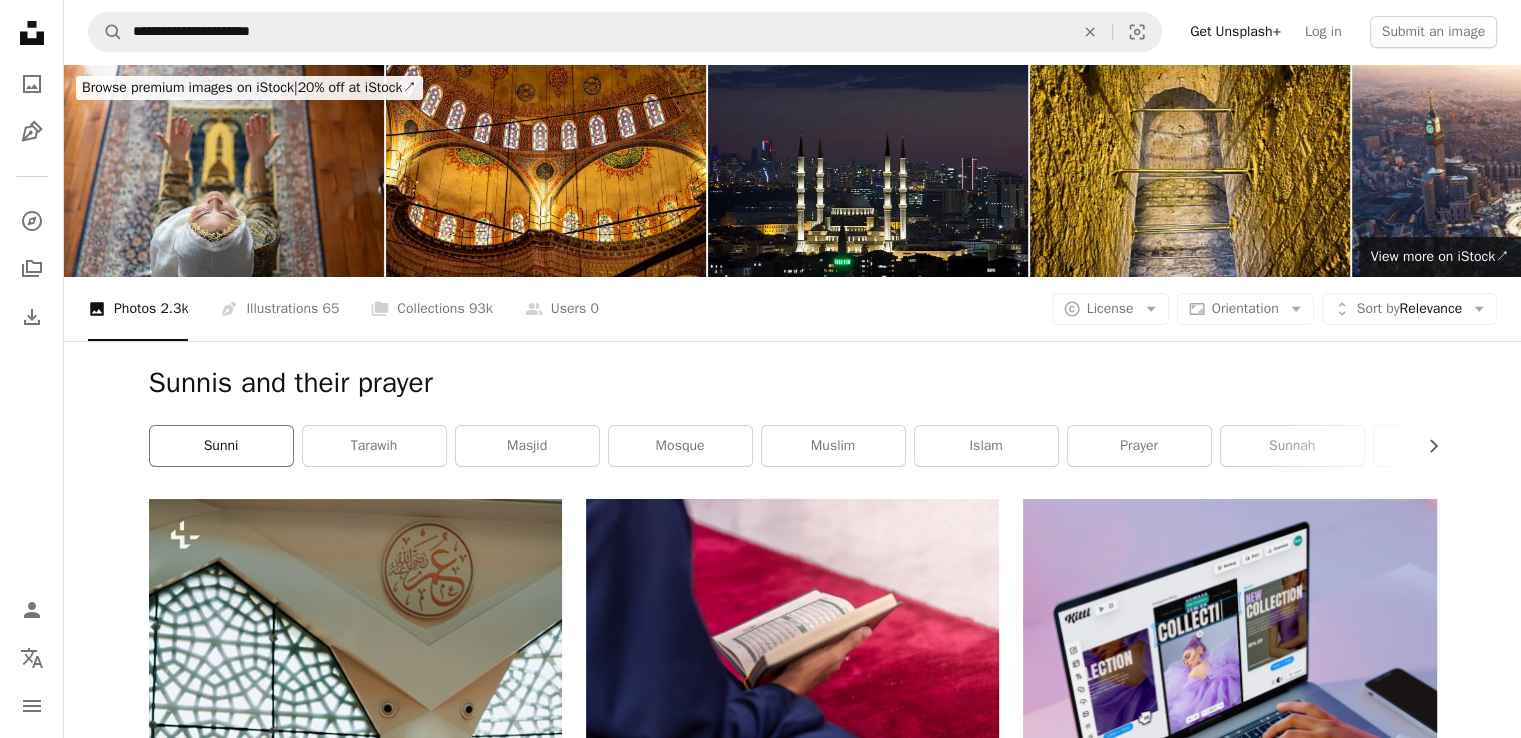 click on "sunni" at bounding box center (221, 446) 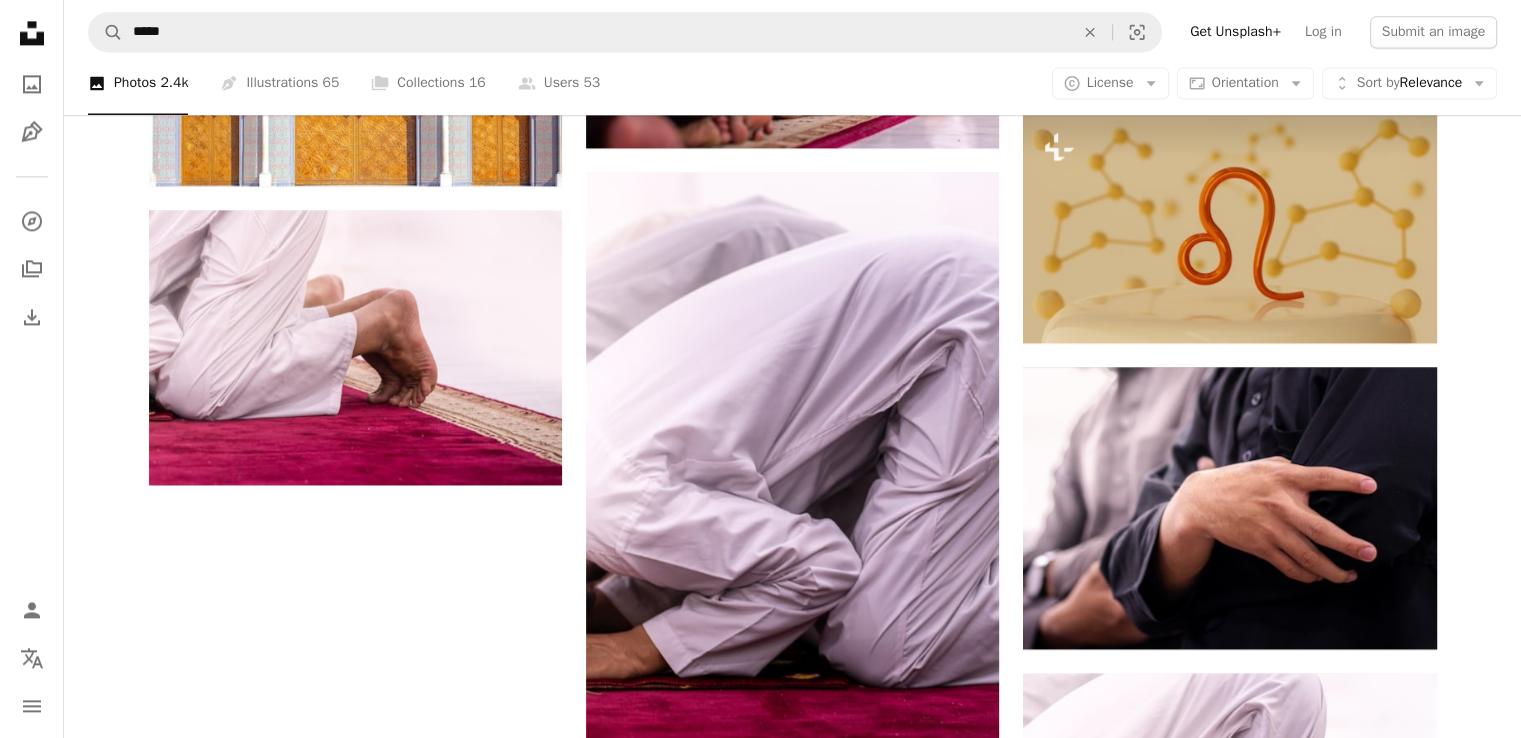 scroll, scrollTop: 2800, scrollLeft: 0, axis: vertical 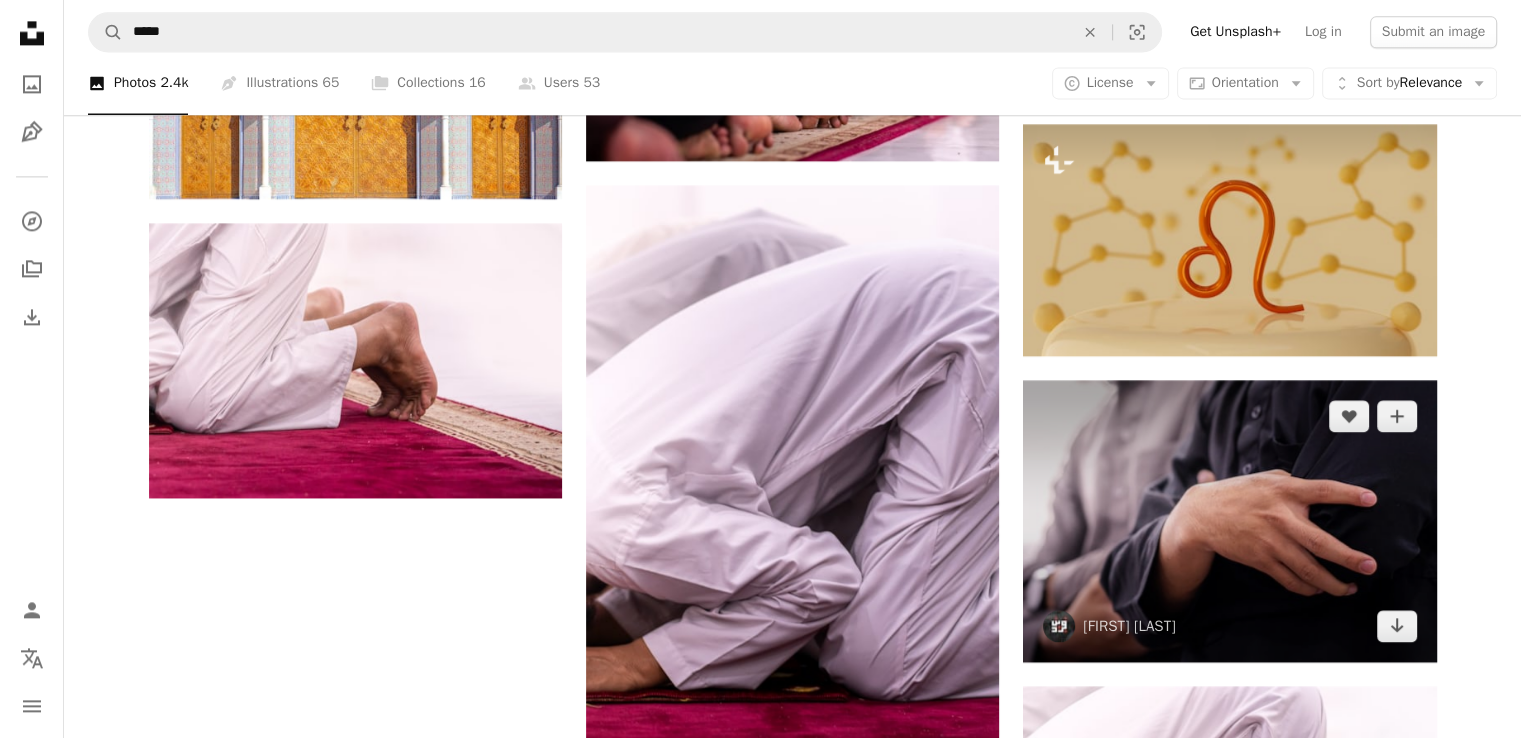 click at bounding box center (1229, 521) 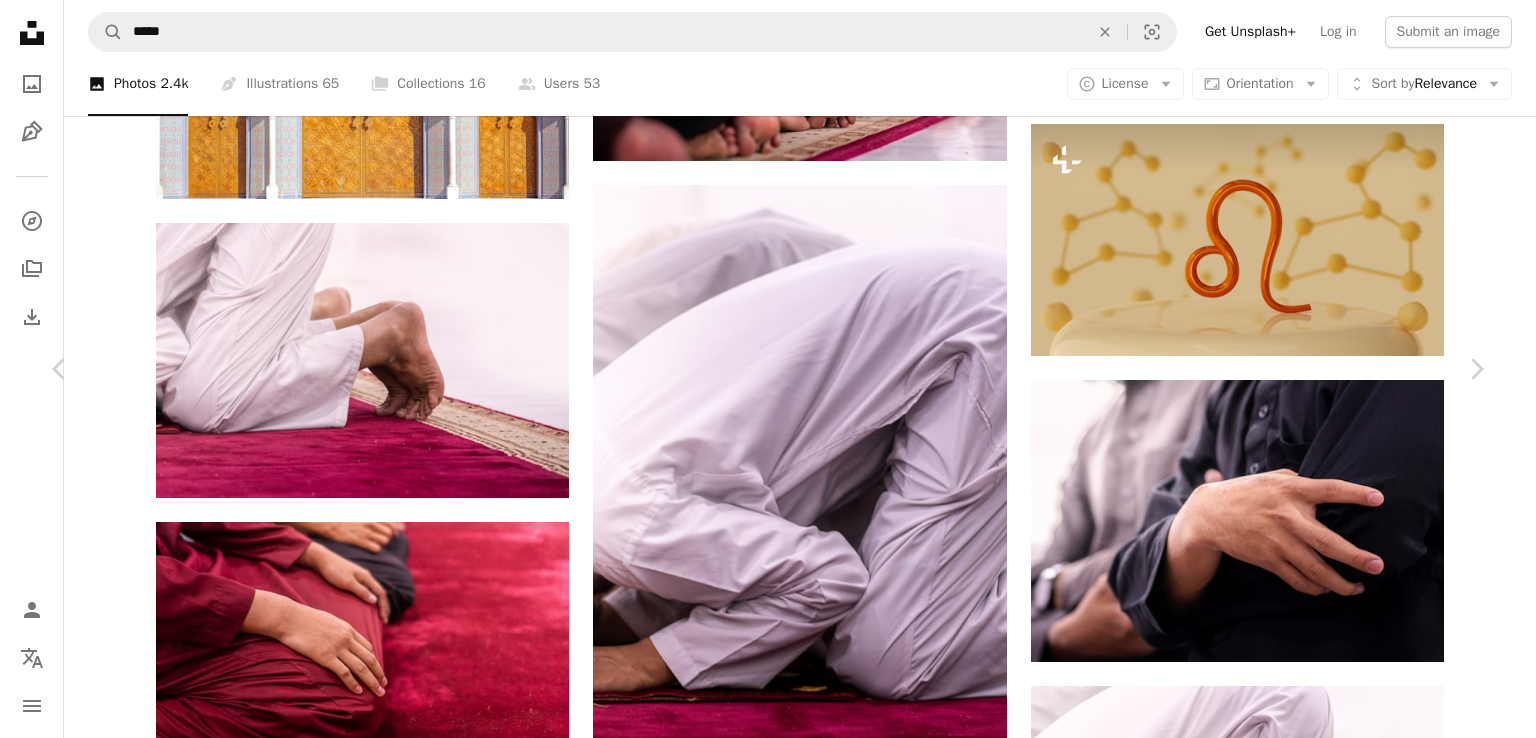 click on "Download free" at bounding box center (1287, 5042) 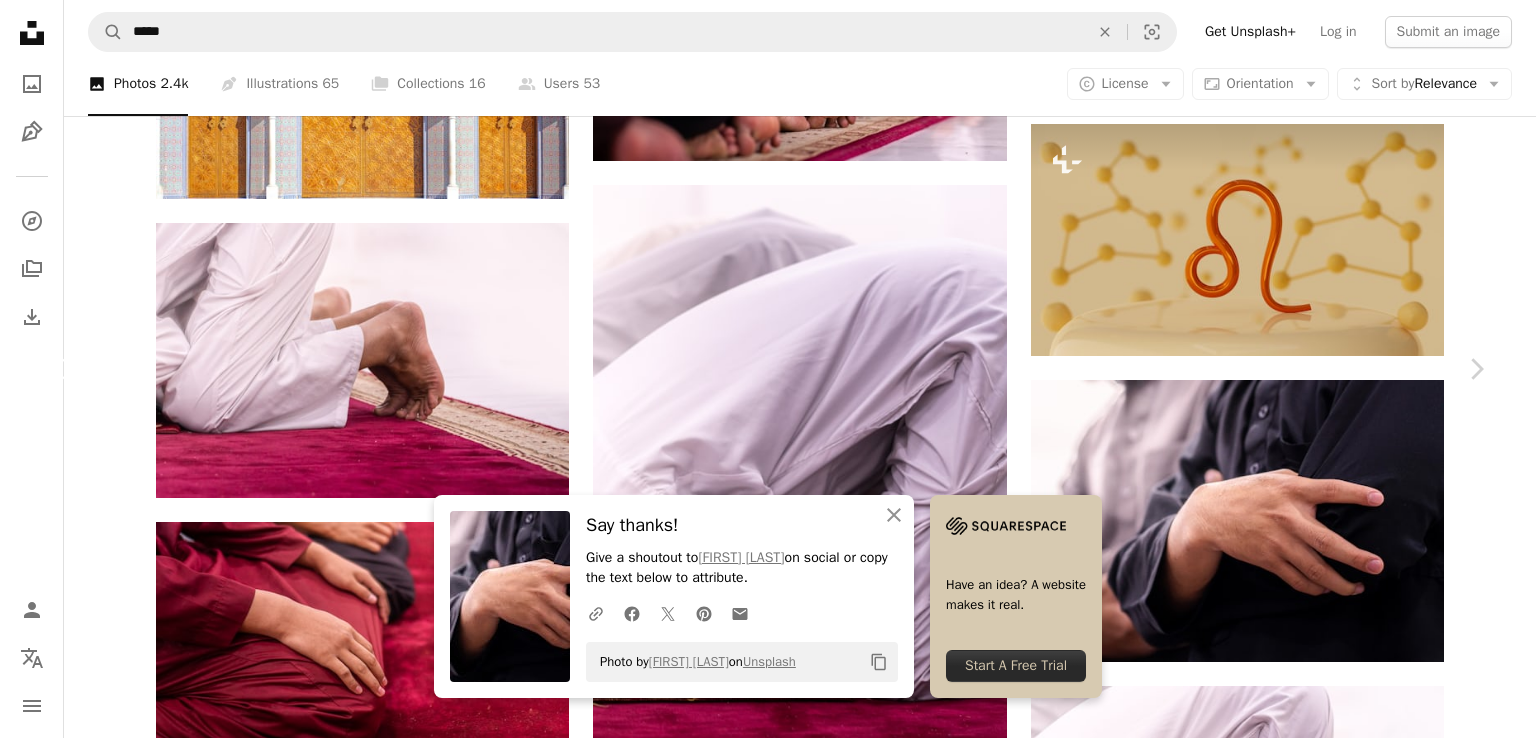 click on "Chevron left" at bounding box center (60, 369) 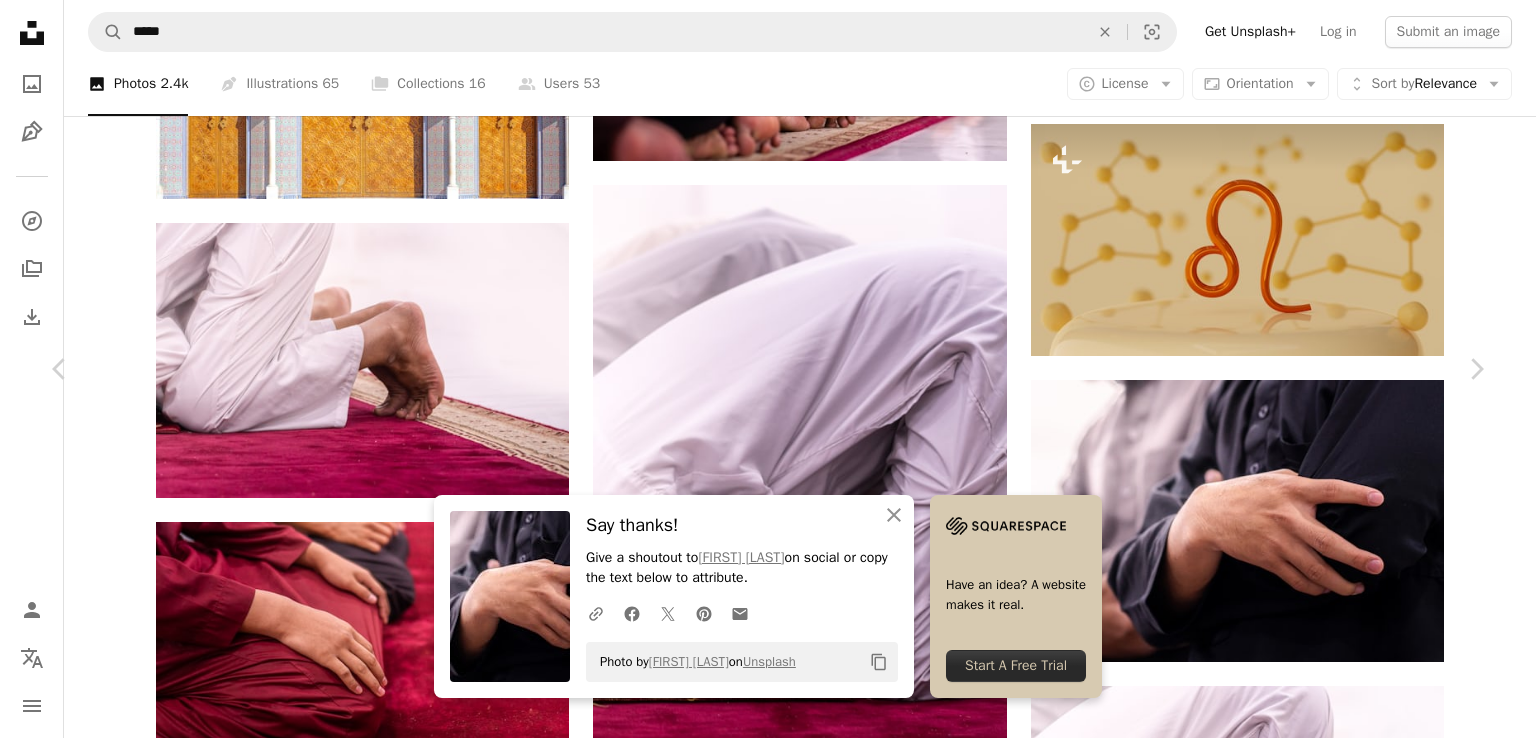 click on "An X shape" at bounding box center (20, 20) 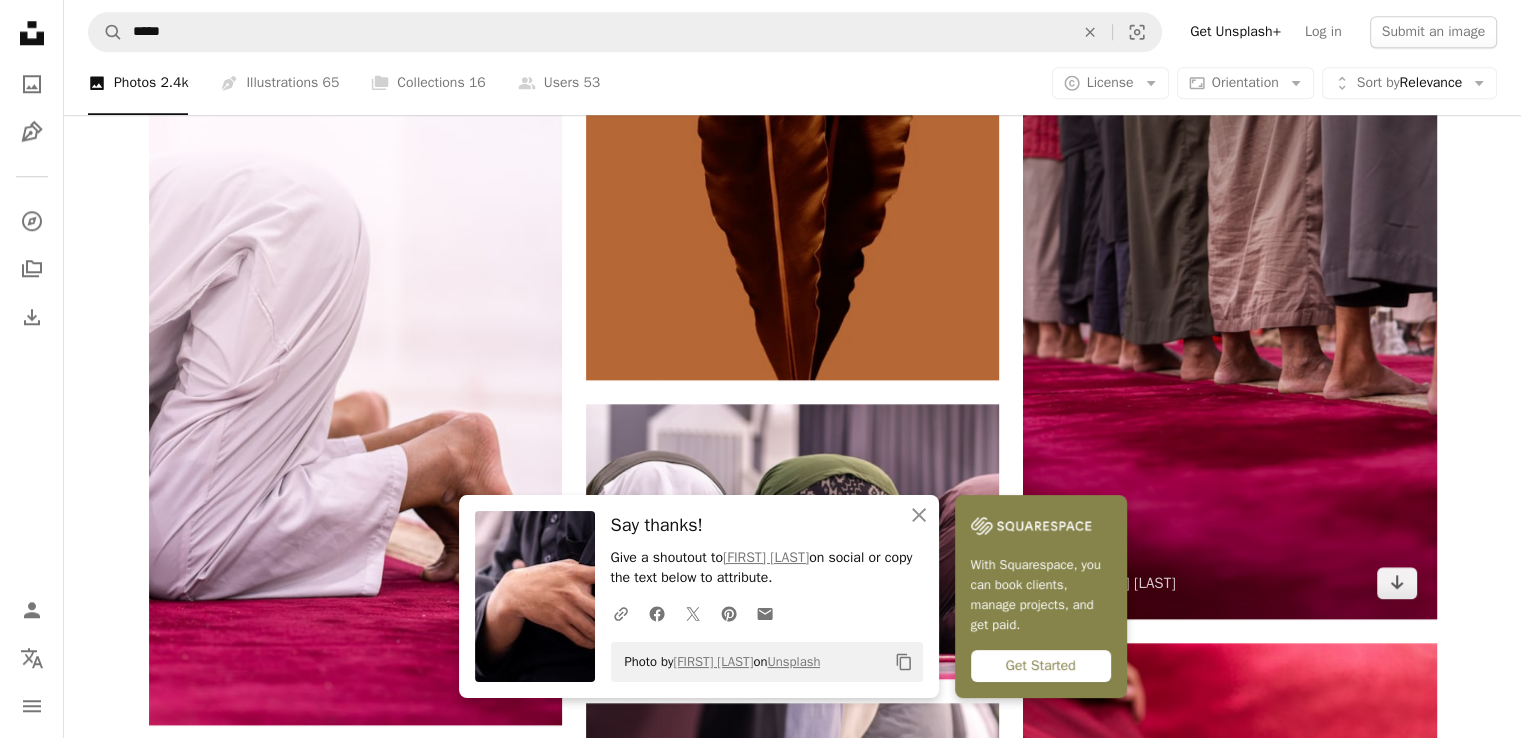 scroll, scrollTop: 1700, scrollLeft: 0, axis: vertical 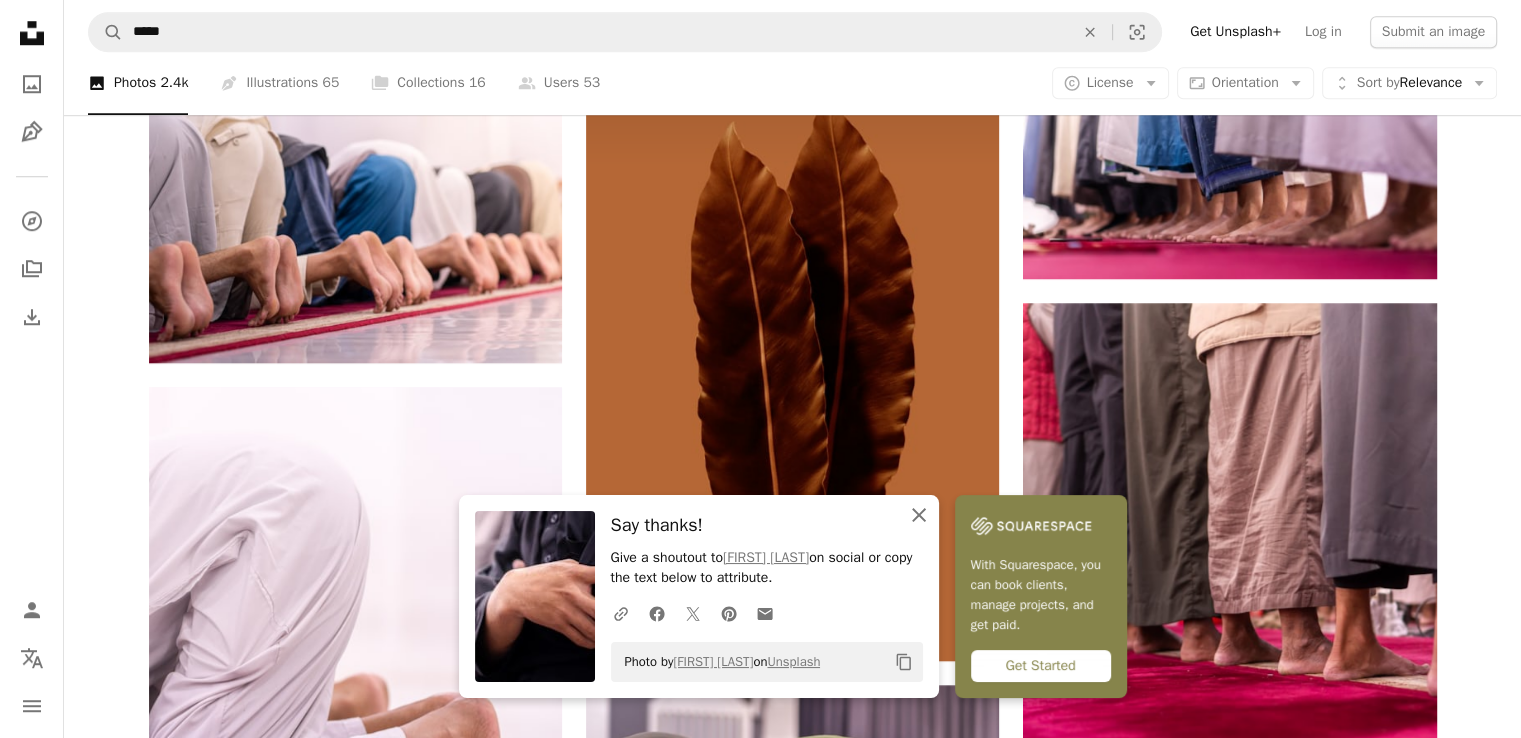 click on "An X shape" 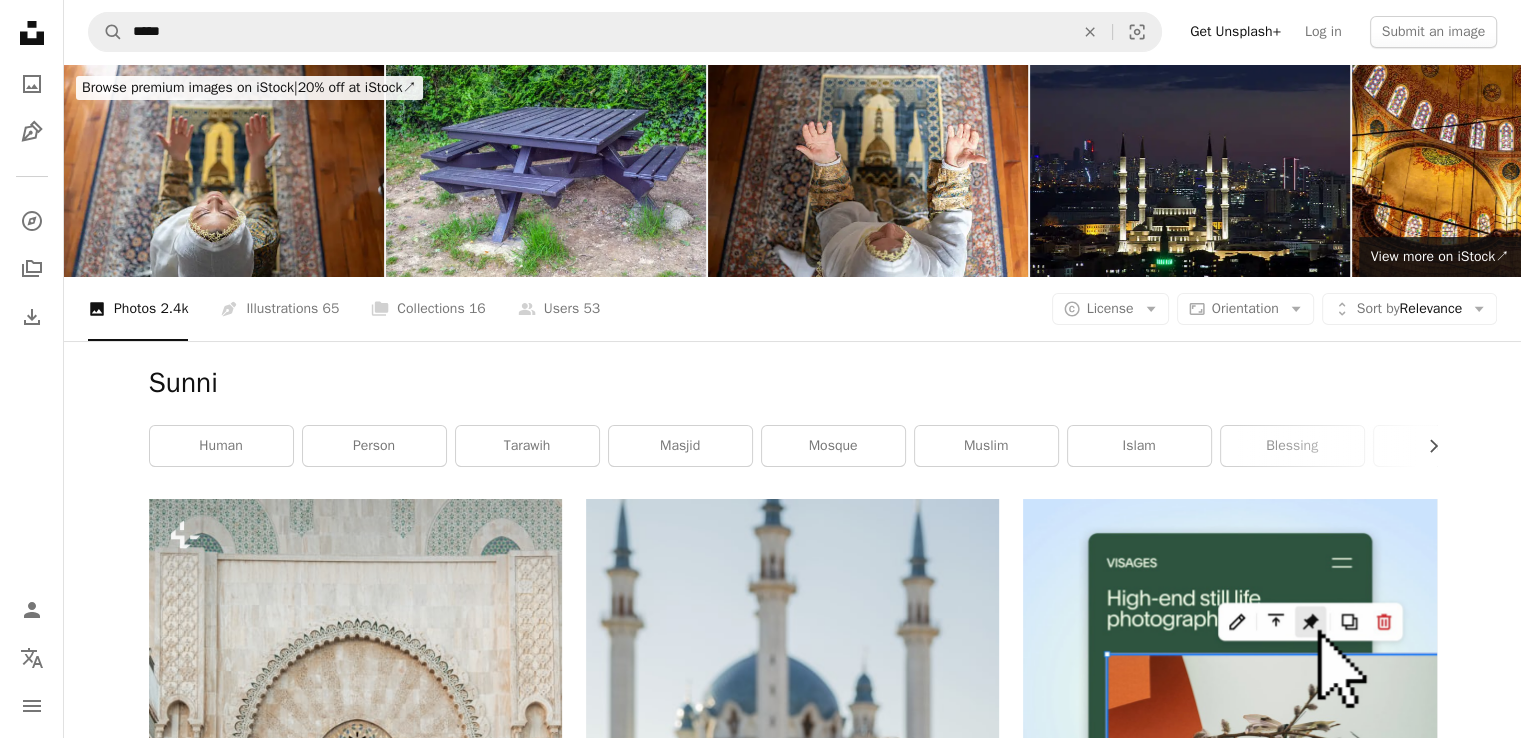 scroll, scrollTop: 0, scrollLeft: 0, axis: both 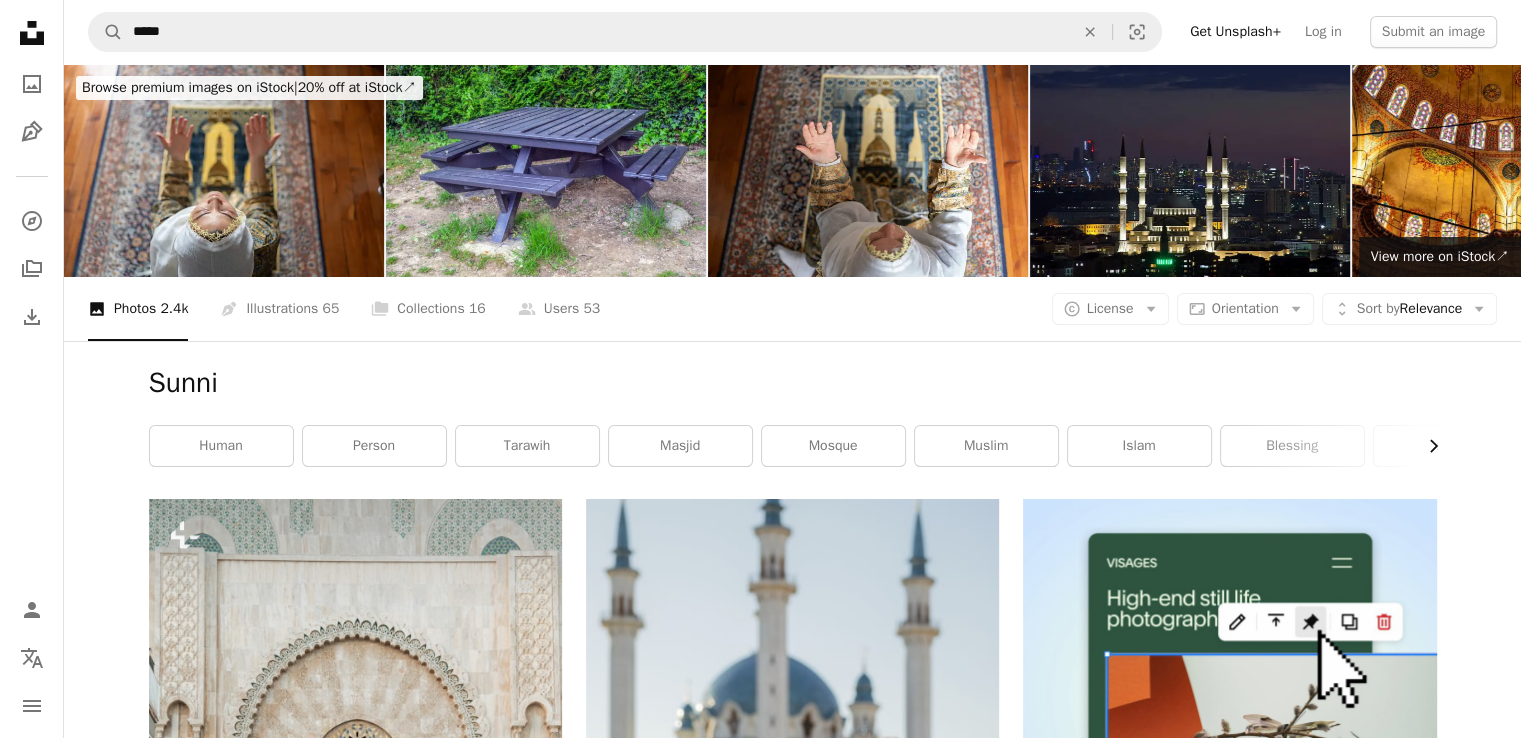click on "Chevron right" 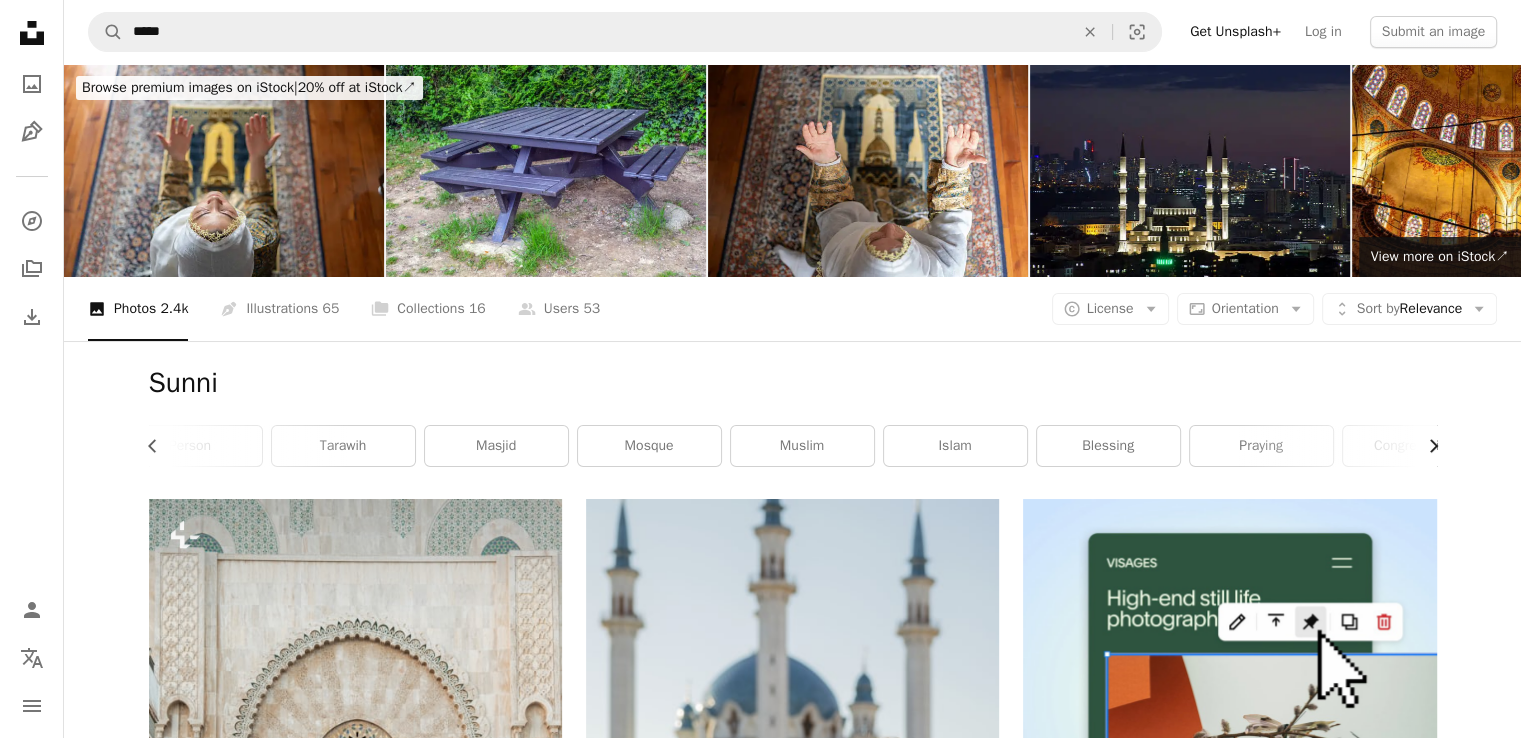 scroll, scrollTop: 0, scrollLeft: 300, axis: horizontal 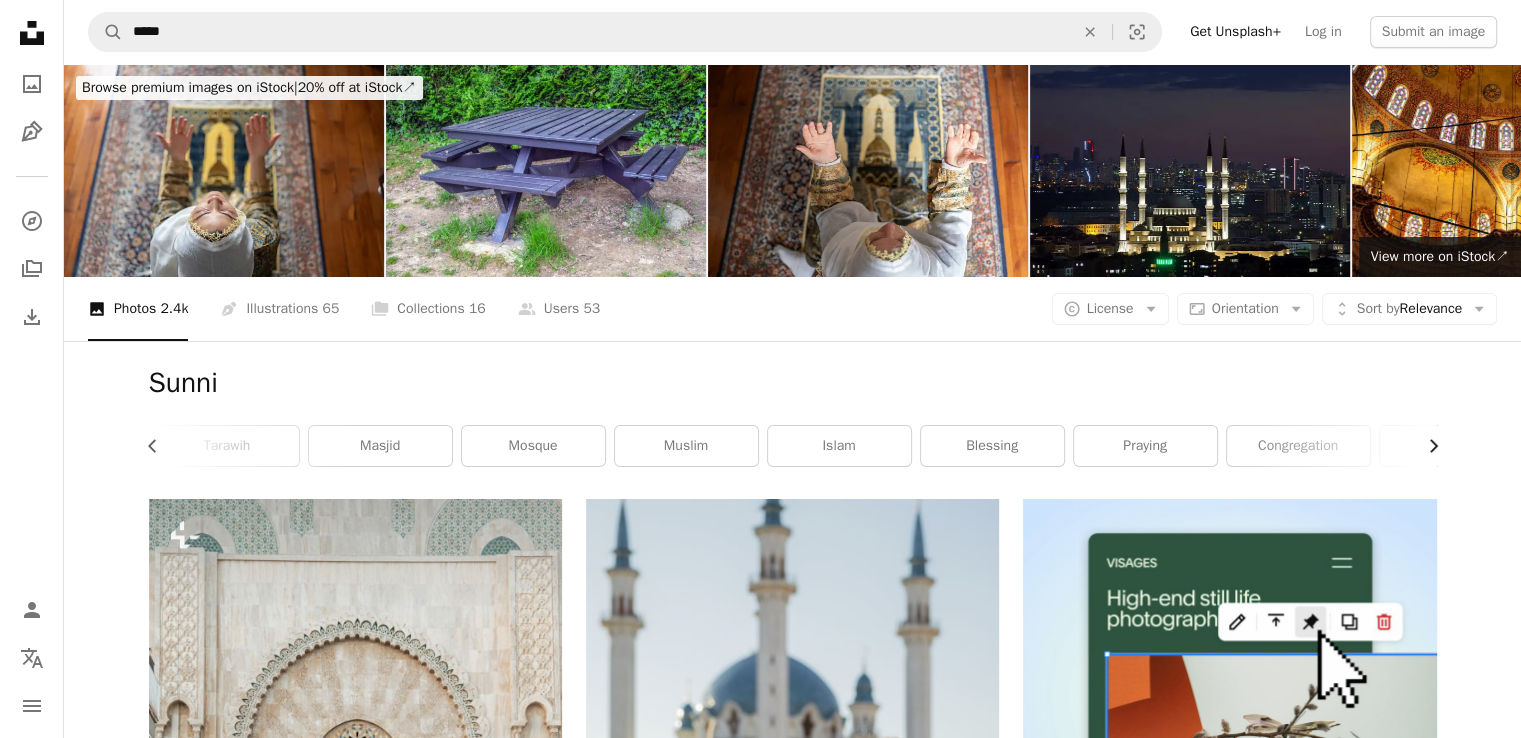 click on "Chevron right" 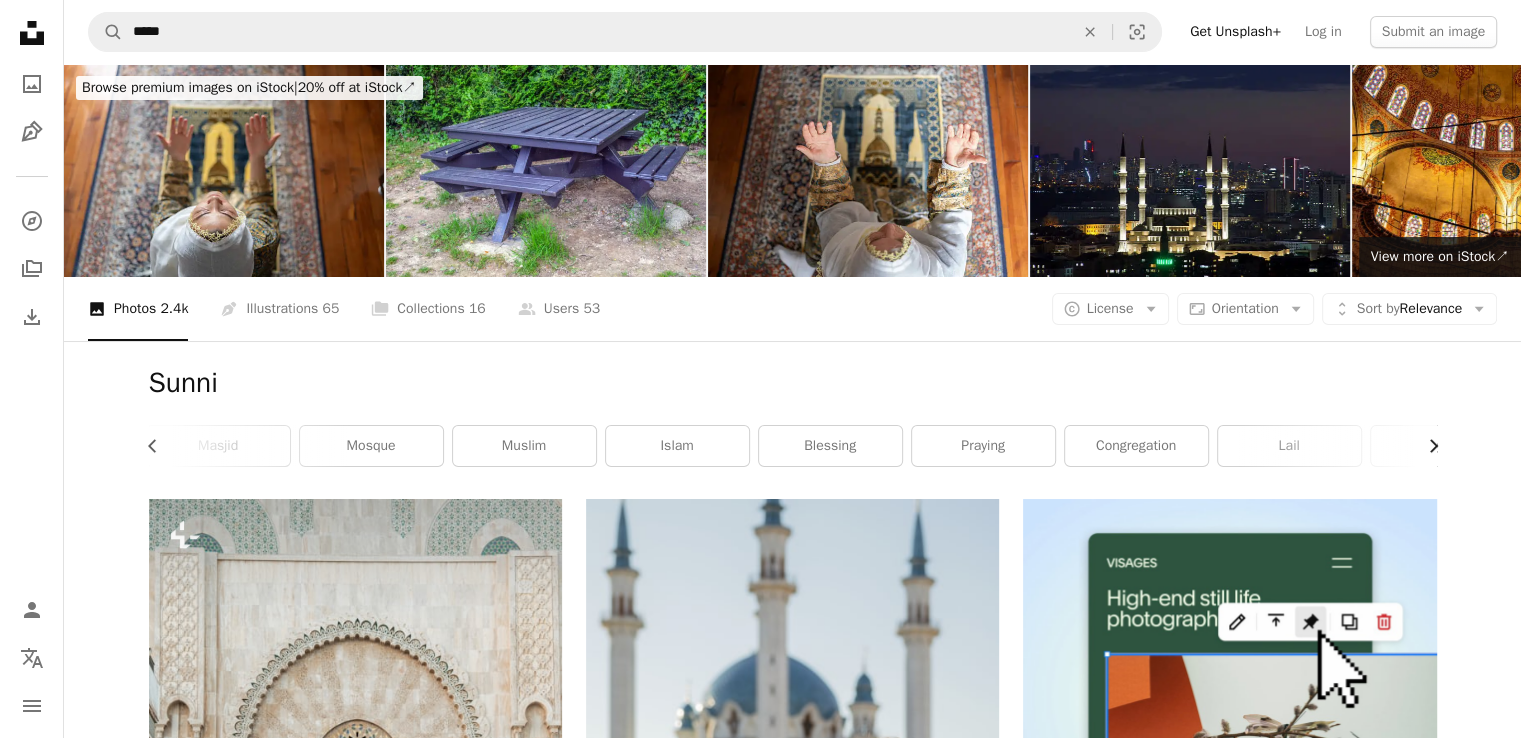scroll, scrollTop: 0, scrollLeft: 540, axis: horizontal 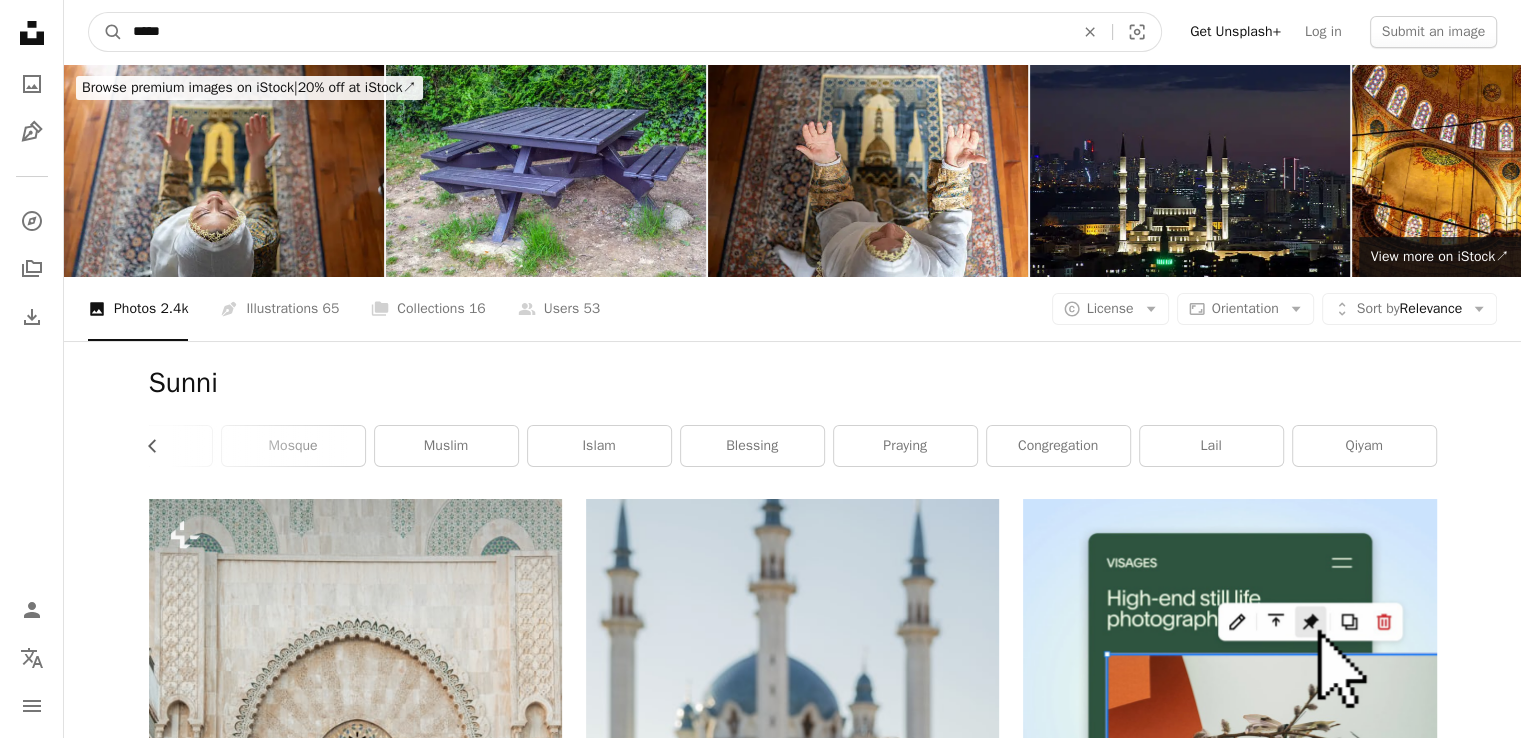click on "*****" at bounding box center [595, 32] 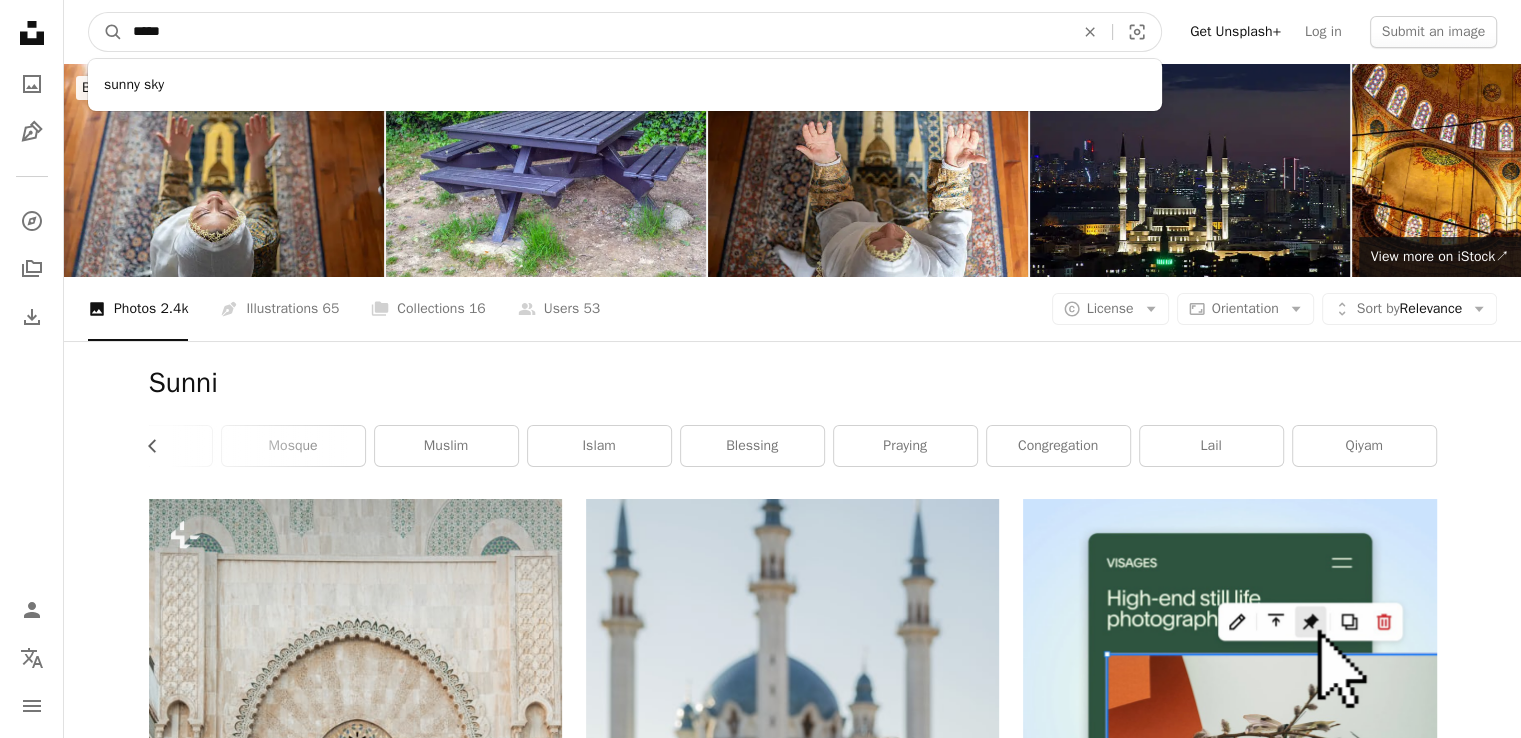 paste on "***" 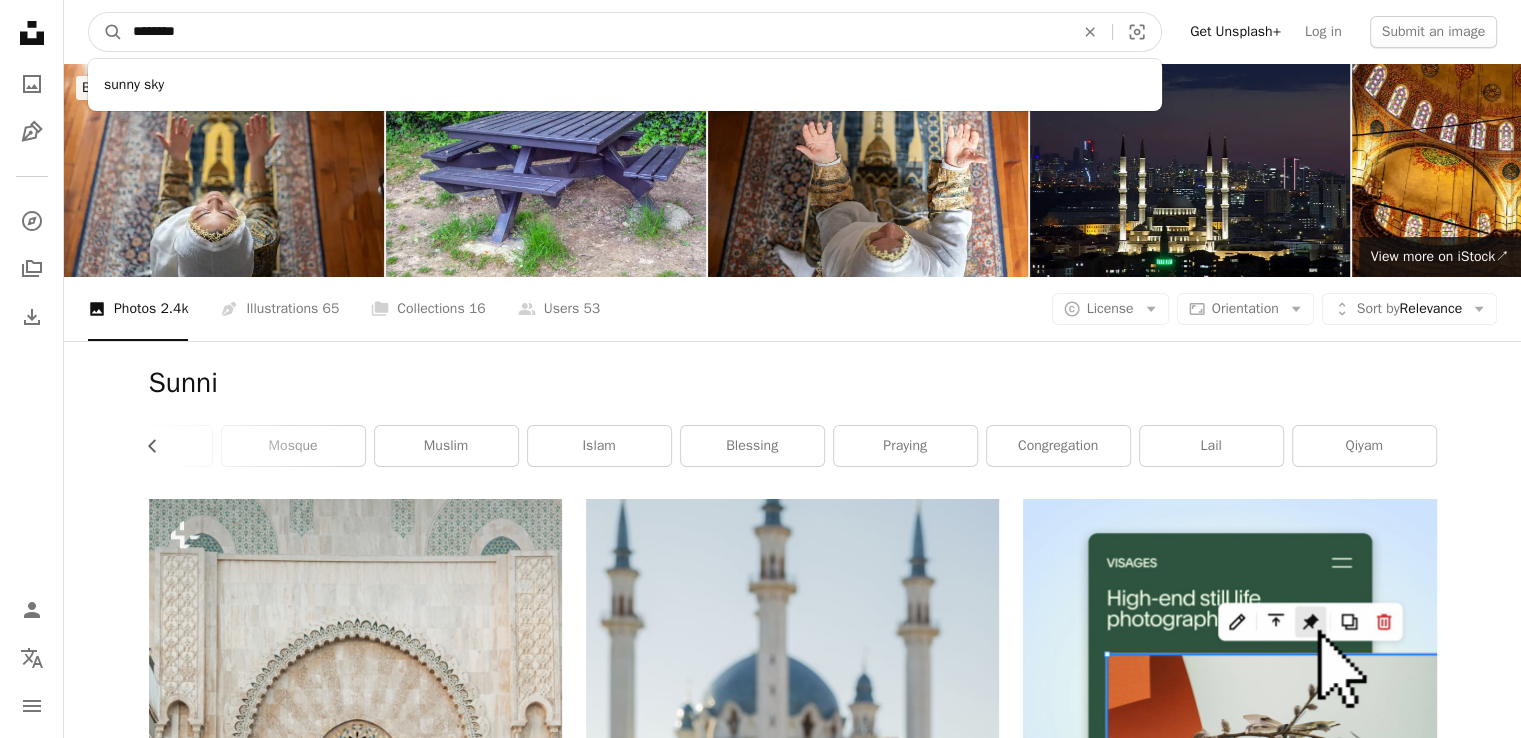 click on "A magnifying glass" at bounding box center (106, 32) 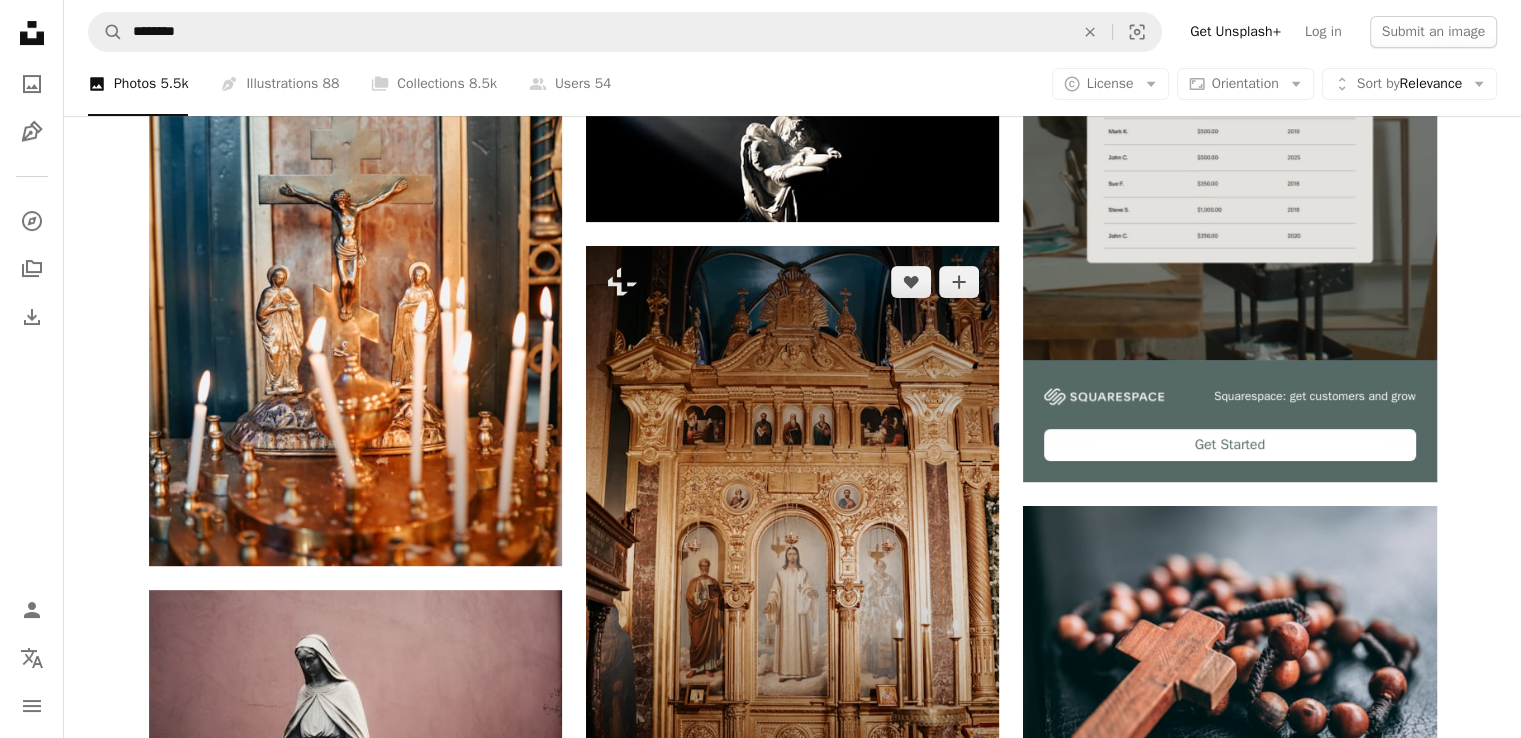 scroll, scrollTop: 700, scrollLeft: 0, axis: vertical 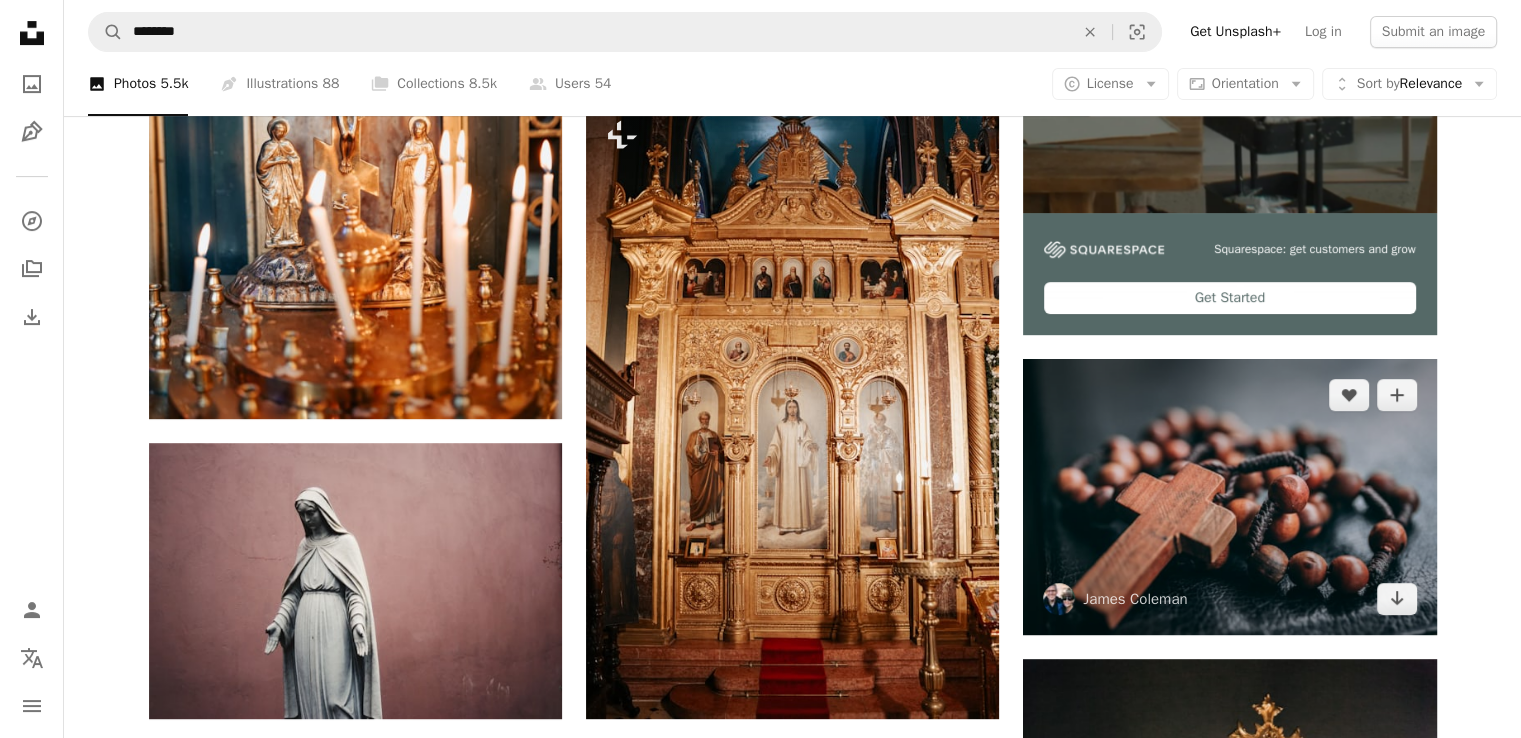 click at bounding box center (1229, 496) 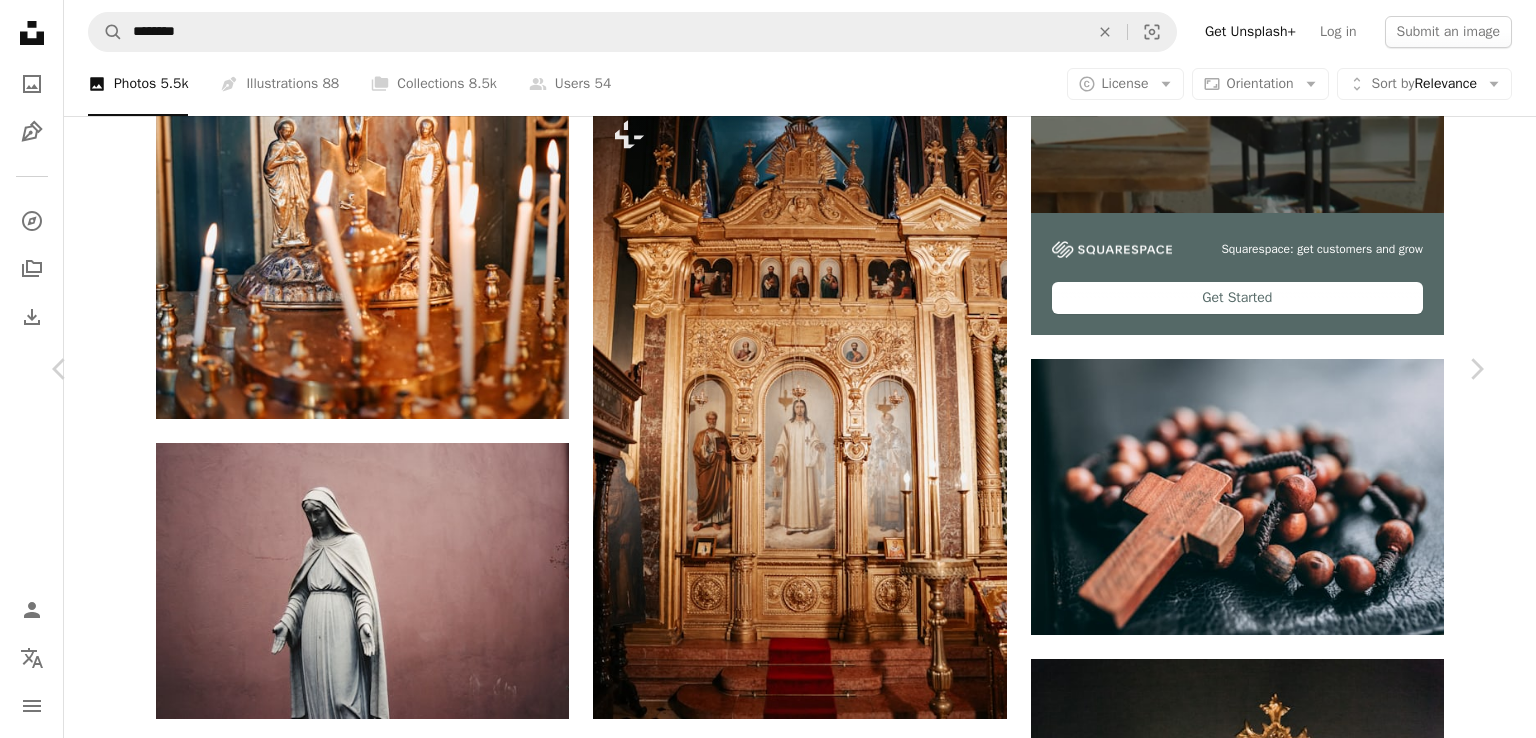 click on "Download free" at bounding box center [1287, 4999] 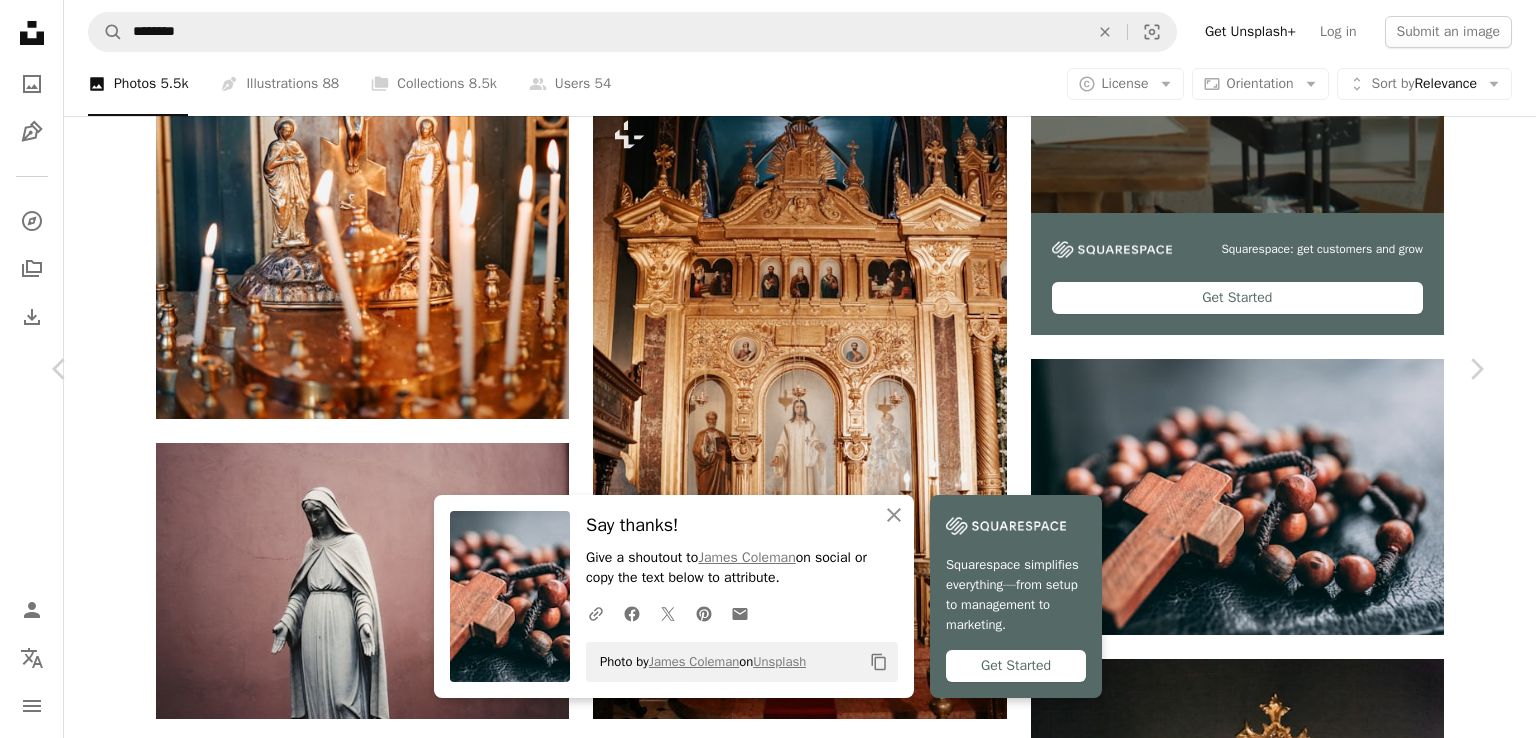 click on "An X shape" at bounding box center (20, 20) 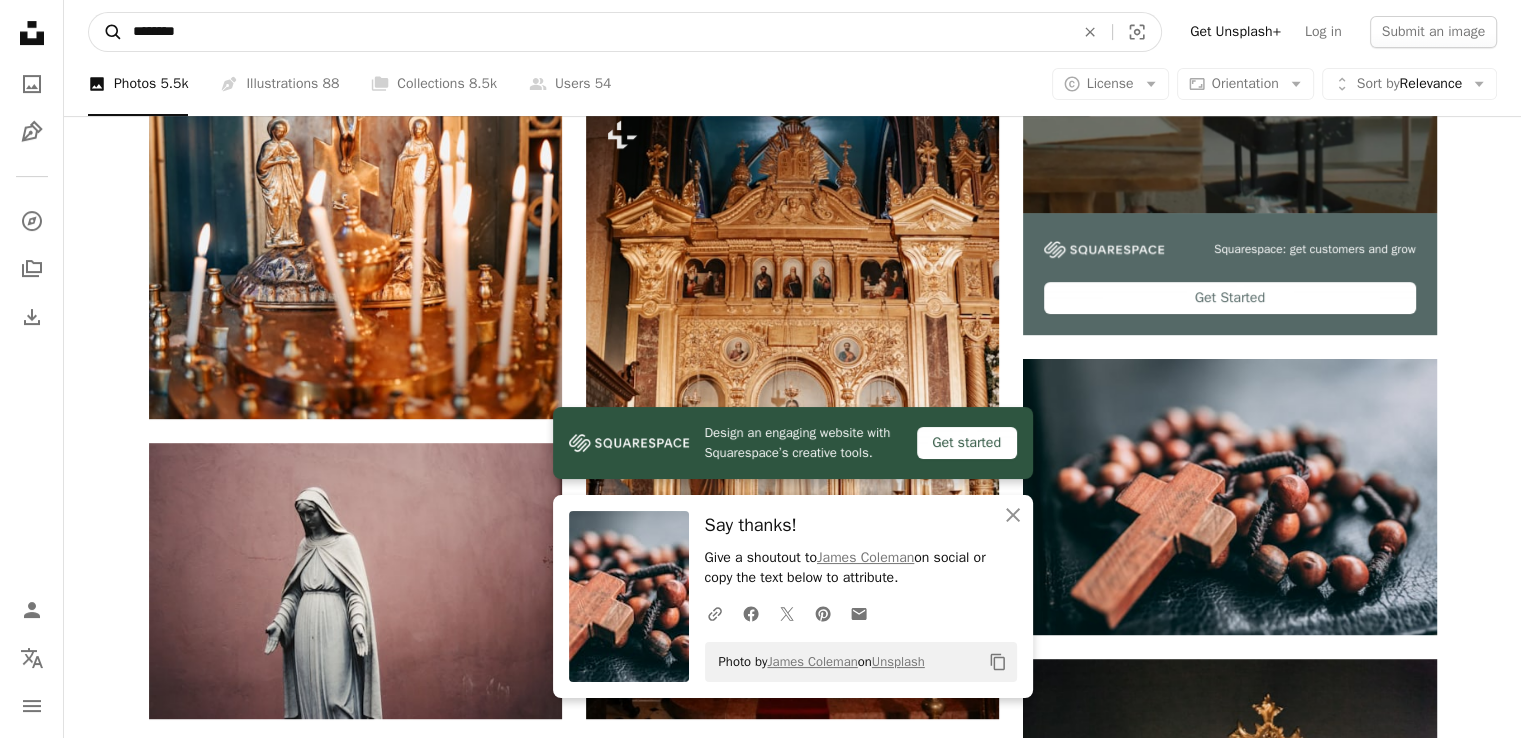 drag, startPoint x: 200, startPoint y: 24, endPoint x: 100, endPoint y: 25, distance: 100.005 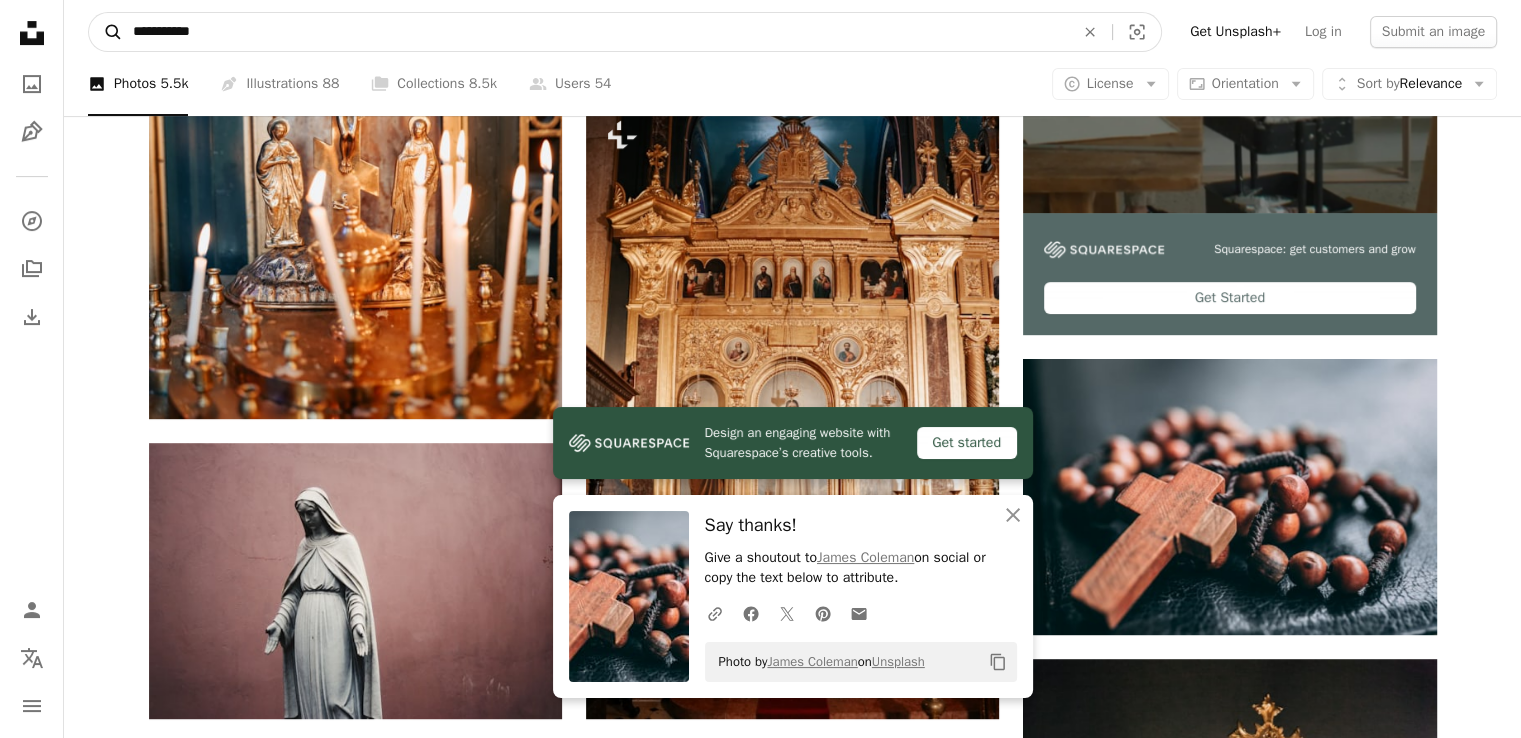 click on "A magnifying glass" at bounding box center (106, 32) 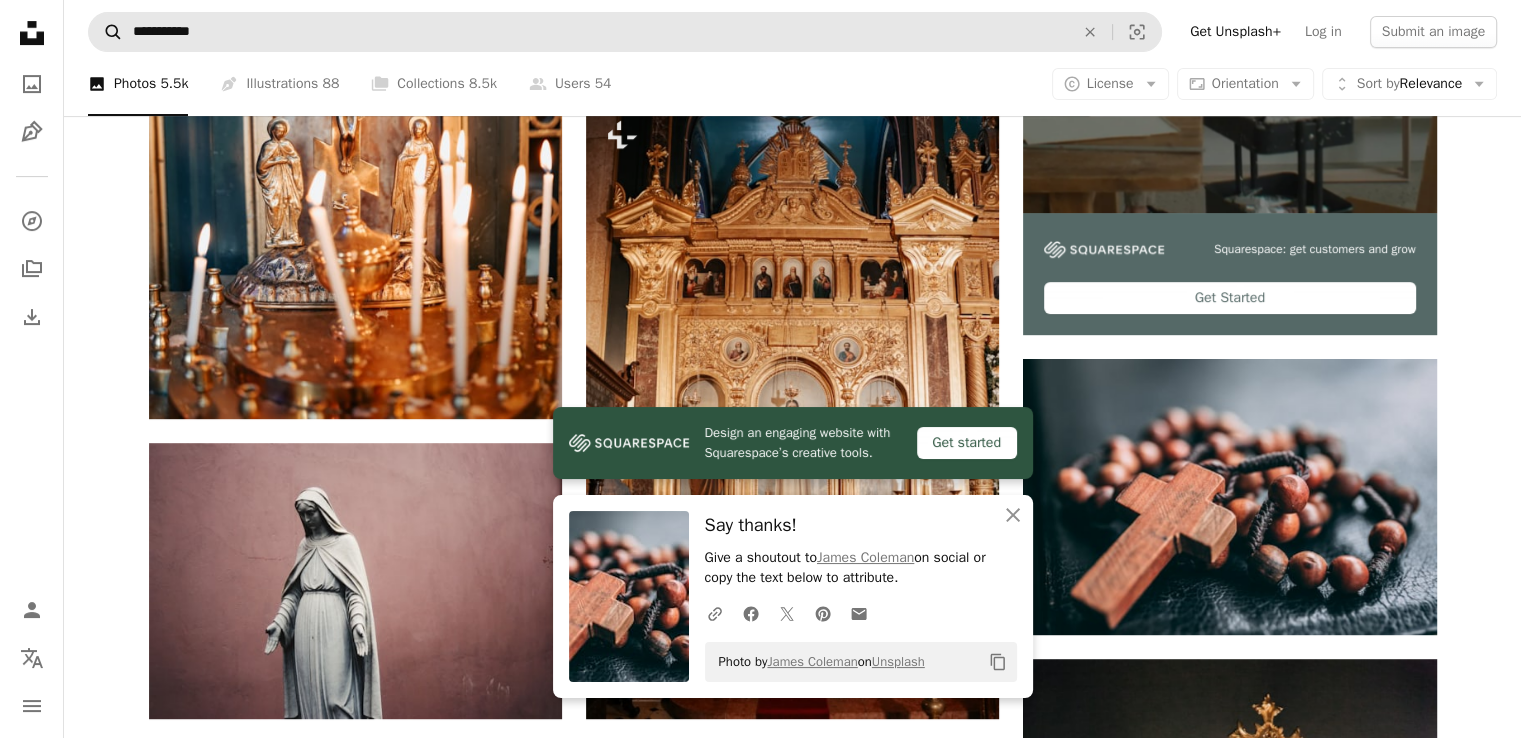 scroll, scrollTop: 0, scrollLeft: 0, axis: both 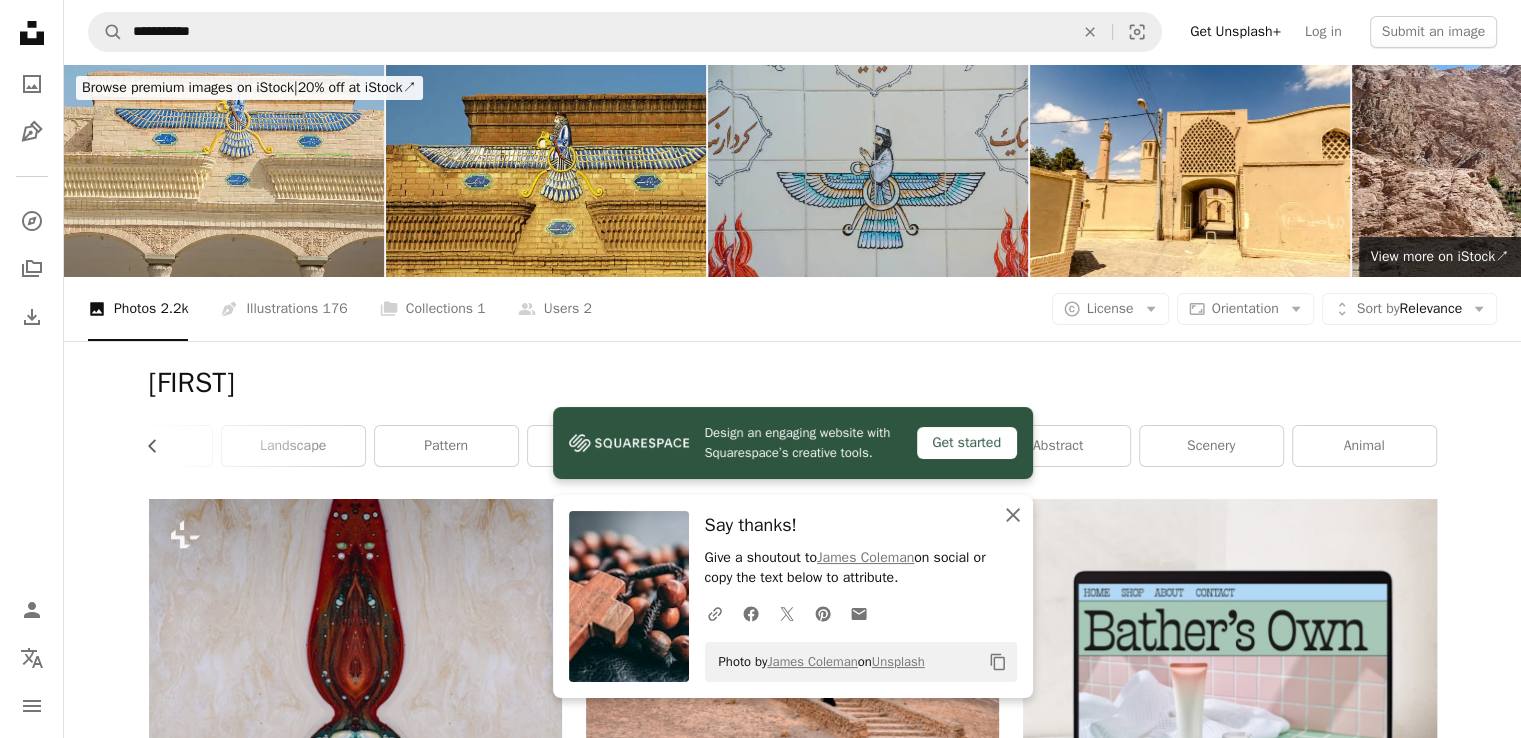click on "An X shape" 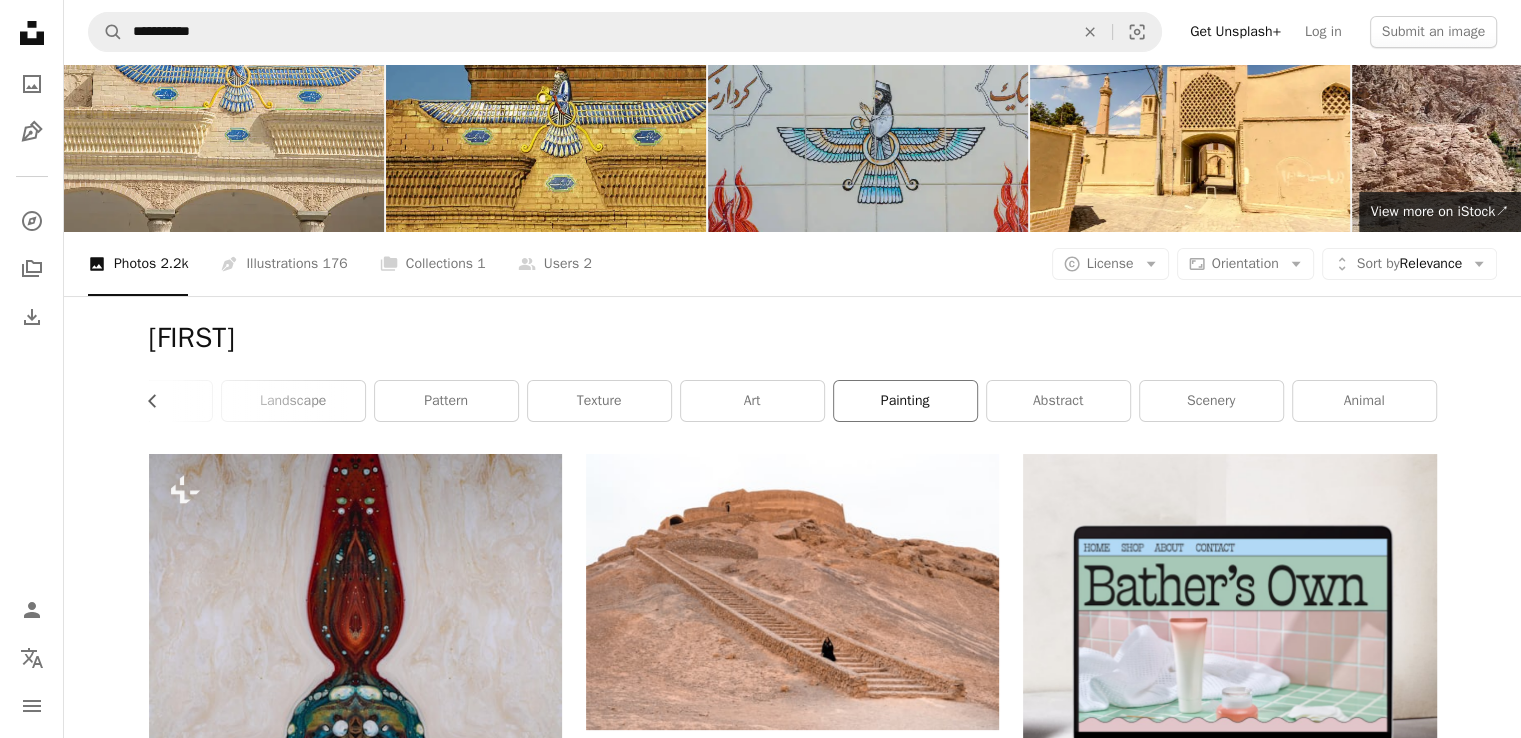 scroll, scrollTop: 0, scrollLeft: 0, axis: both 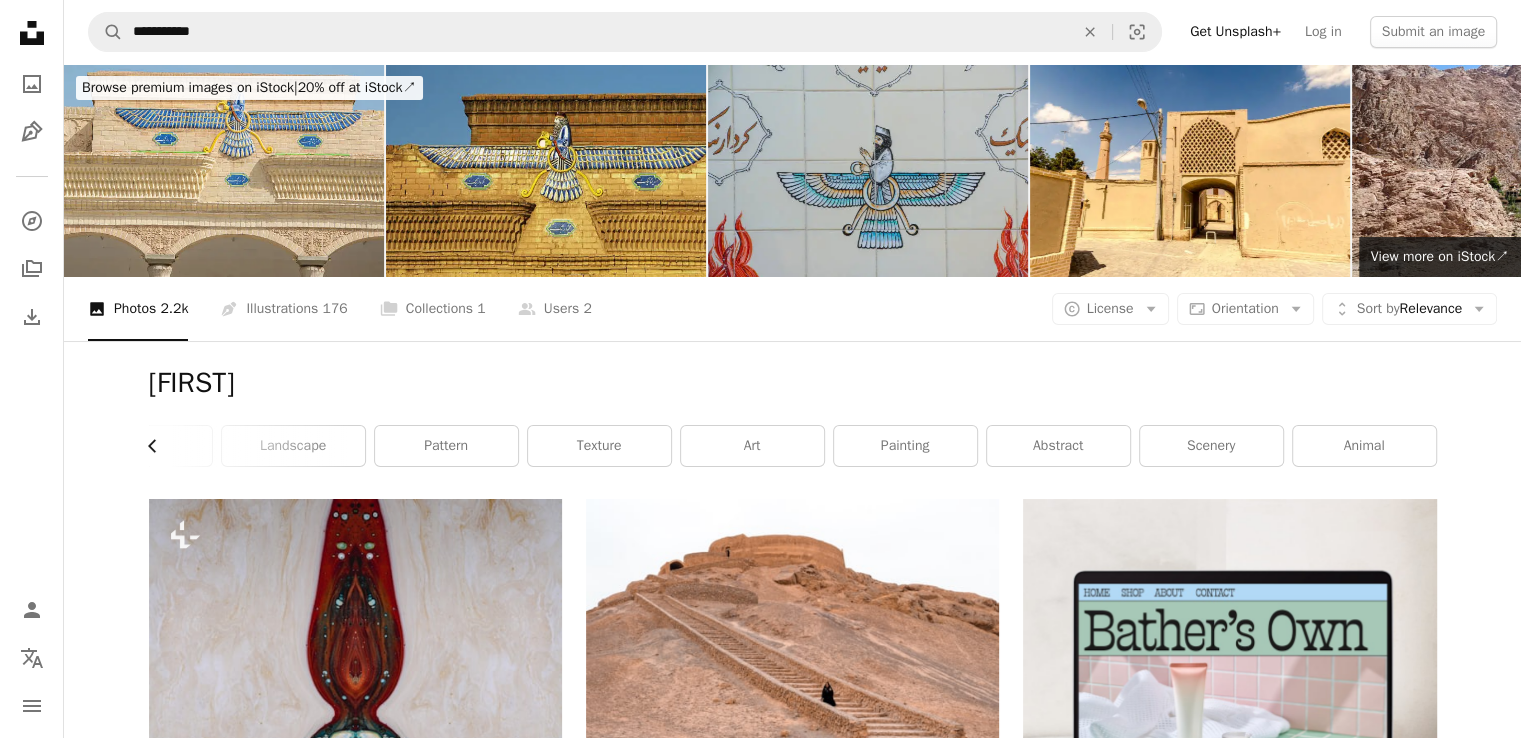 click 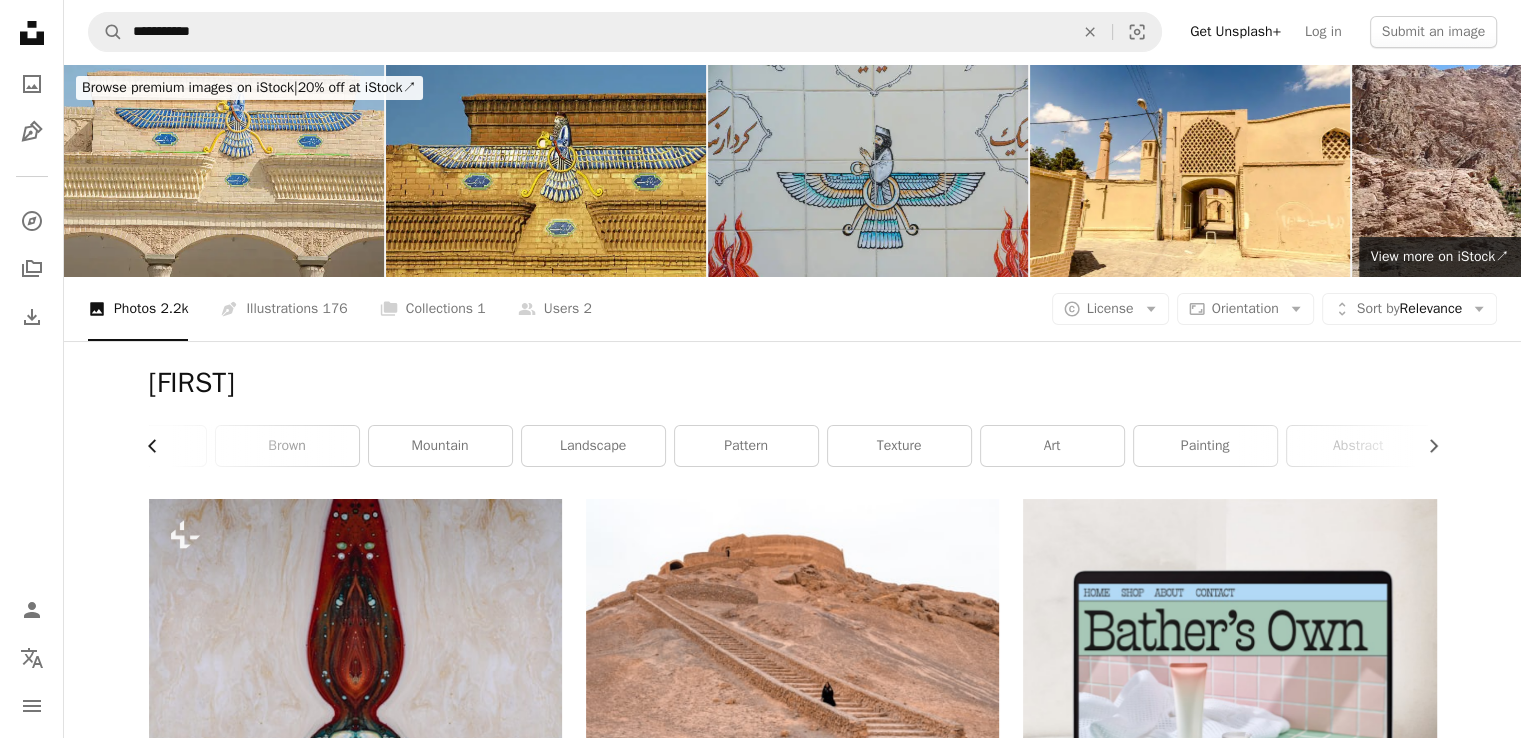 click 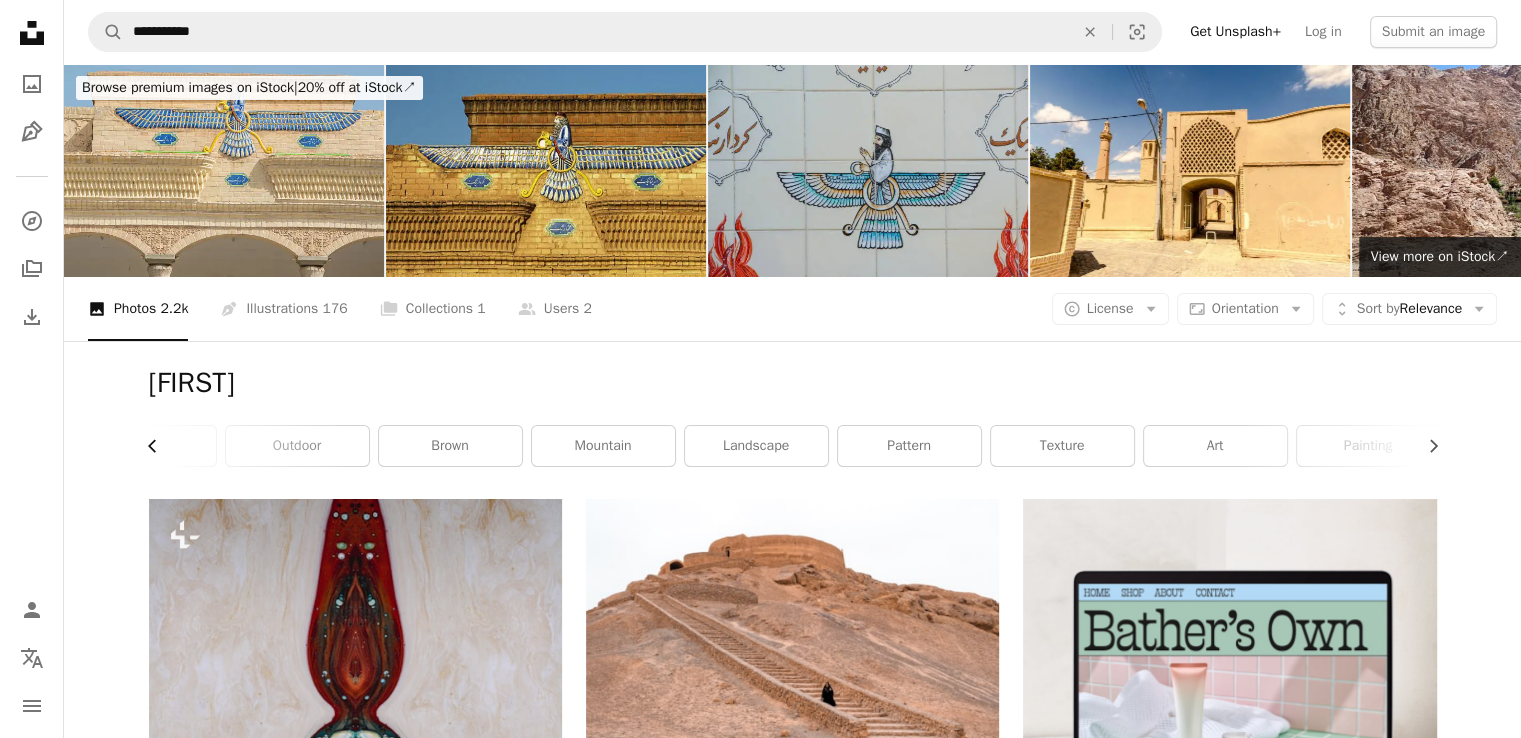 scroll, scrollTop: 0, scrollLeft: 0, axis: both 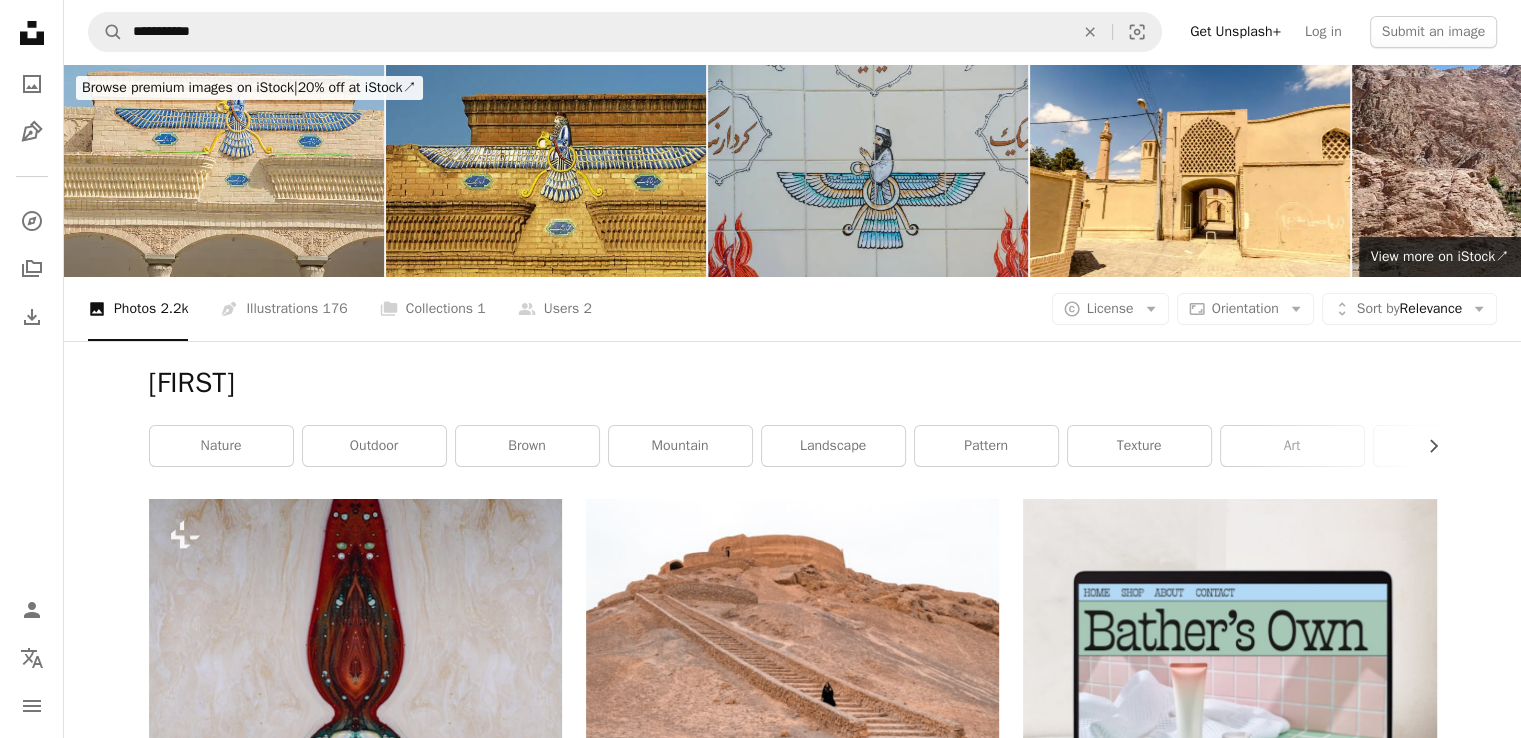 click on "nature" at bounding box center (221, 446) 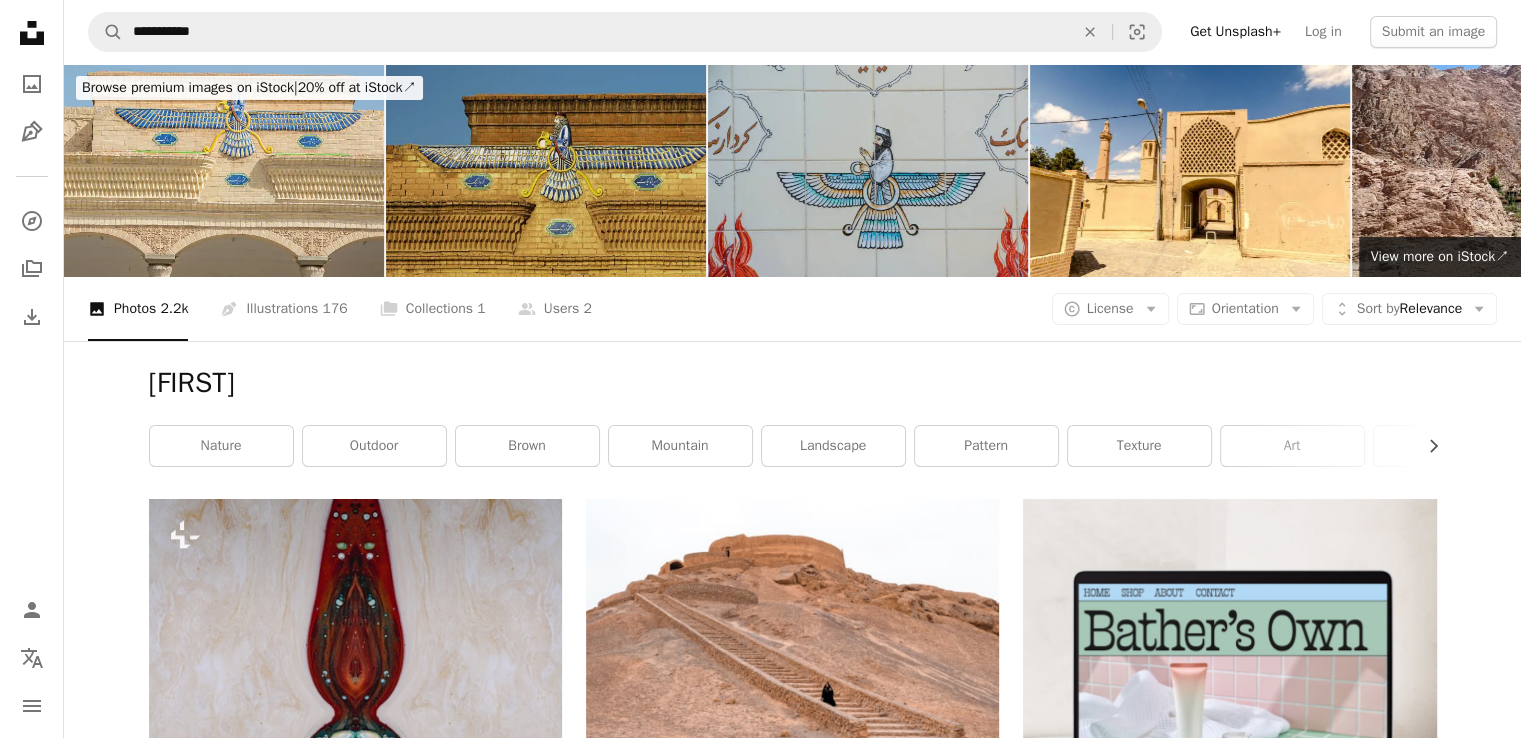 click at bounding box center (546, 170) 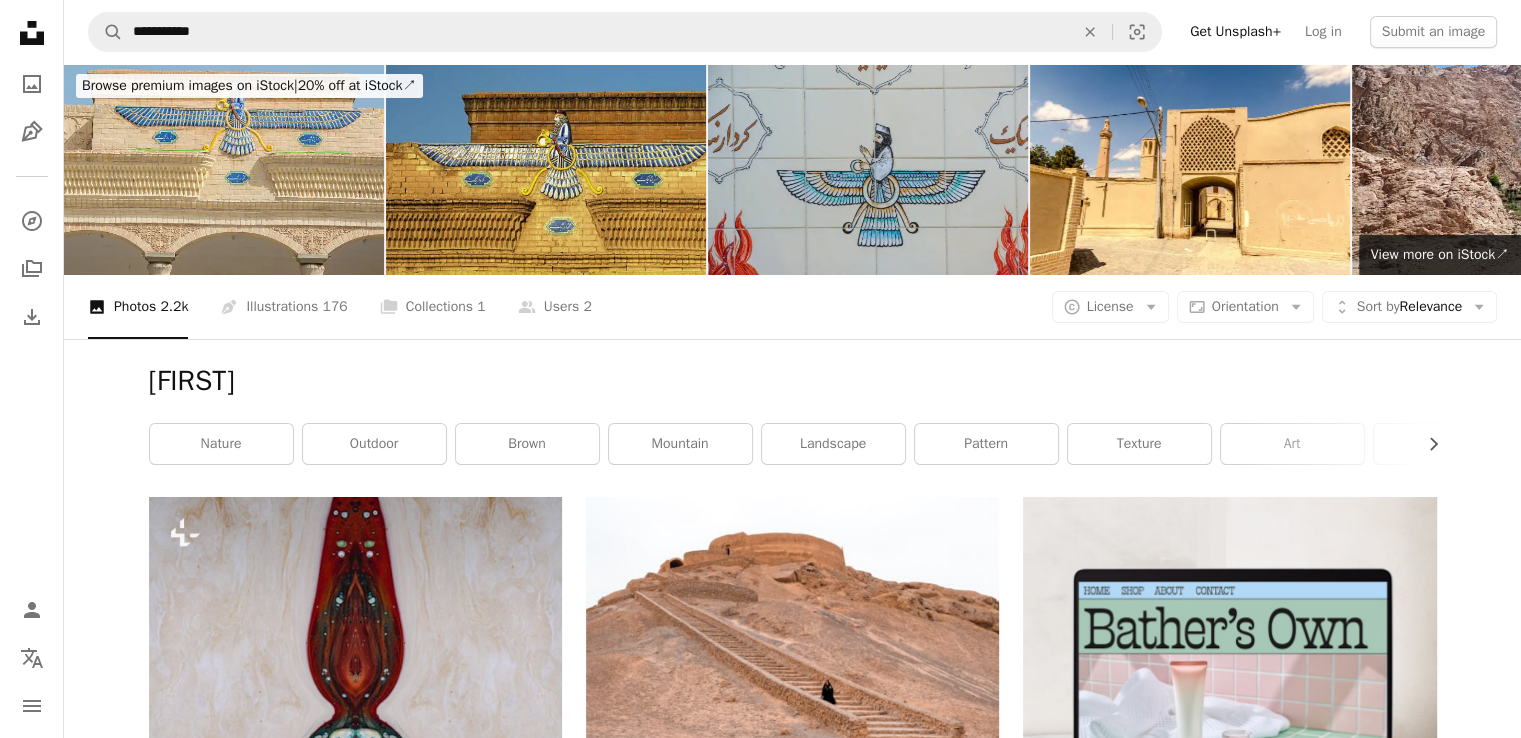 scroll, scrollTop: 0, scrollLeft: 0, axis: both 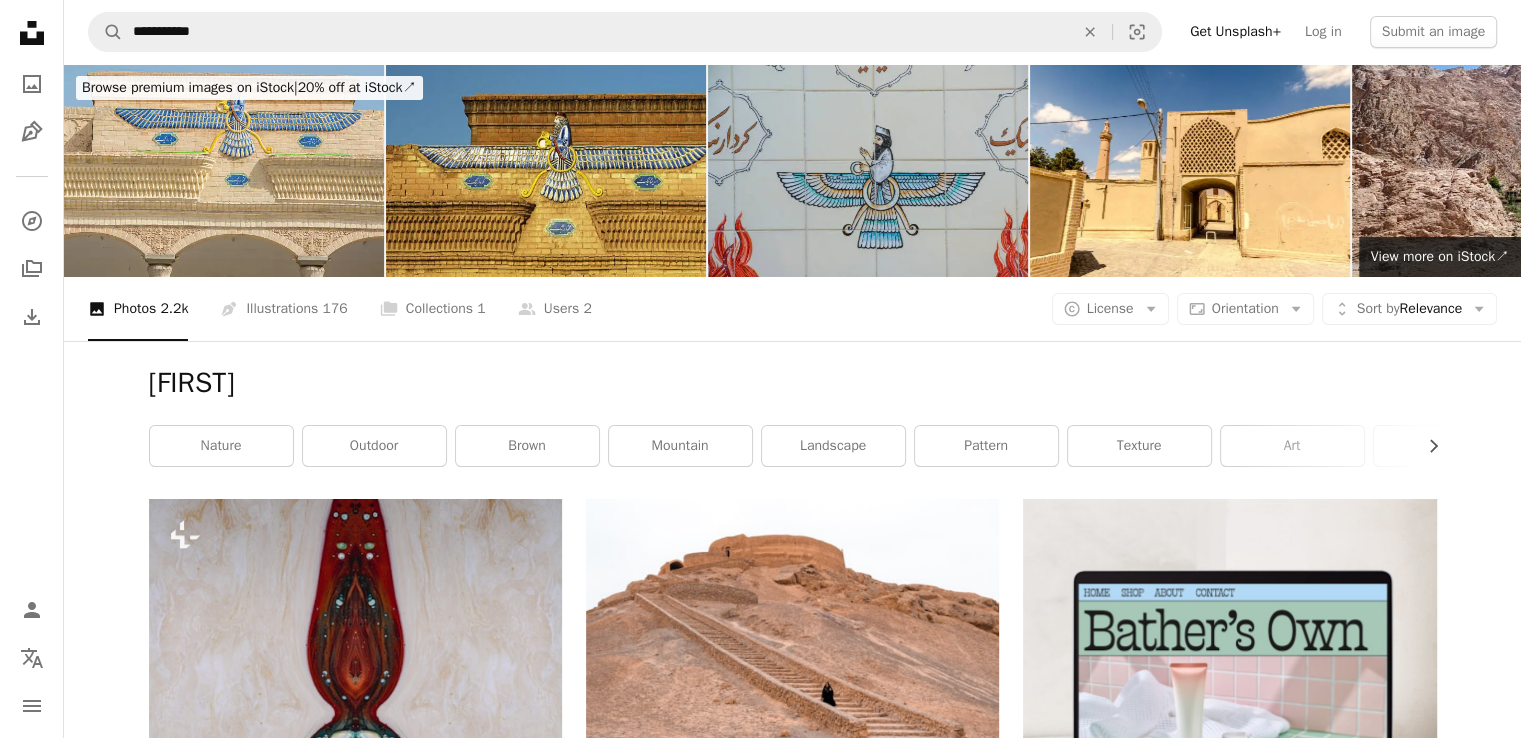 drag, startPoint x: 305, startPoint y: 387, endPoint x: 148, endPoint y: 393, distance: 157.11461 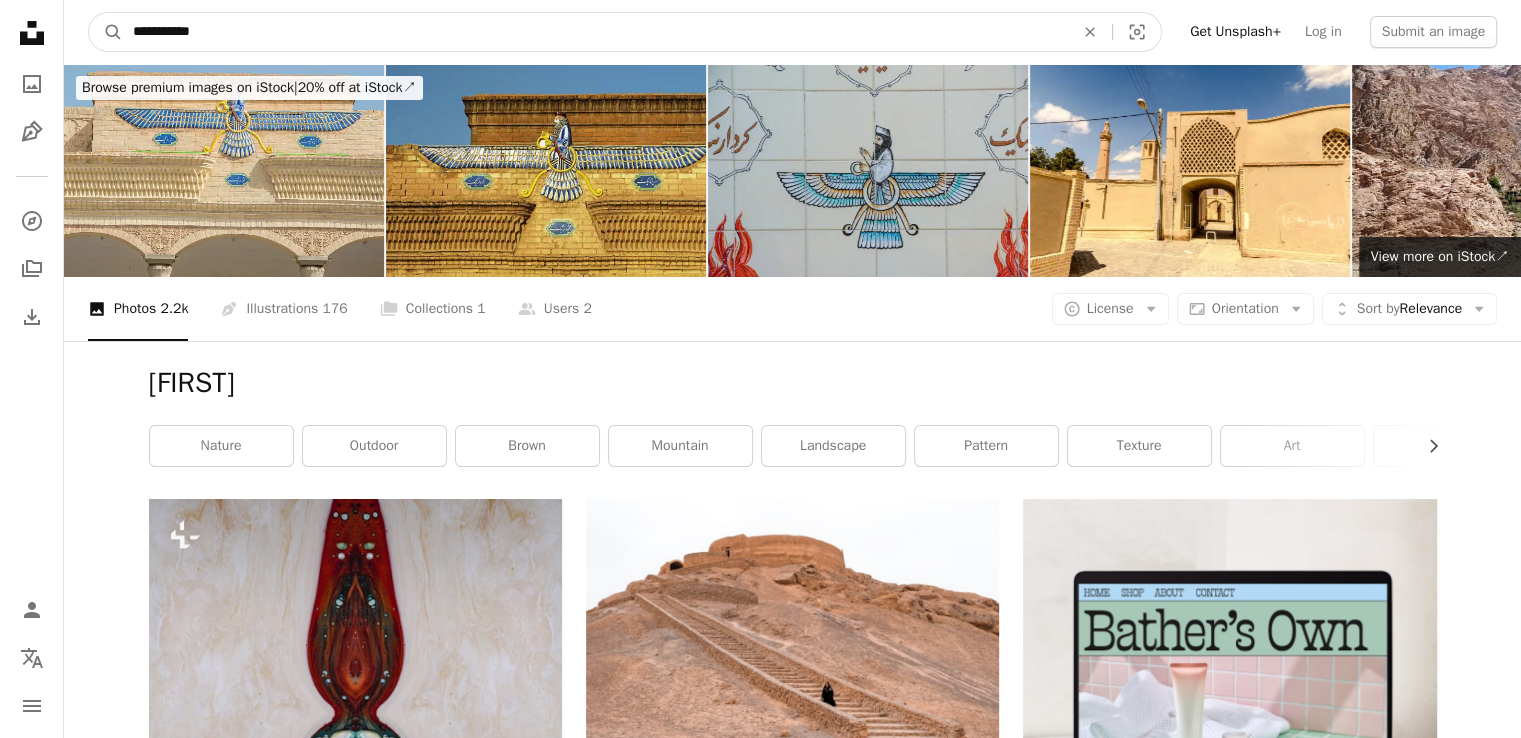 click on "**********" at bounding box center [595, 32] 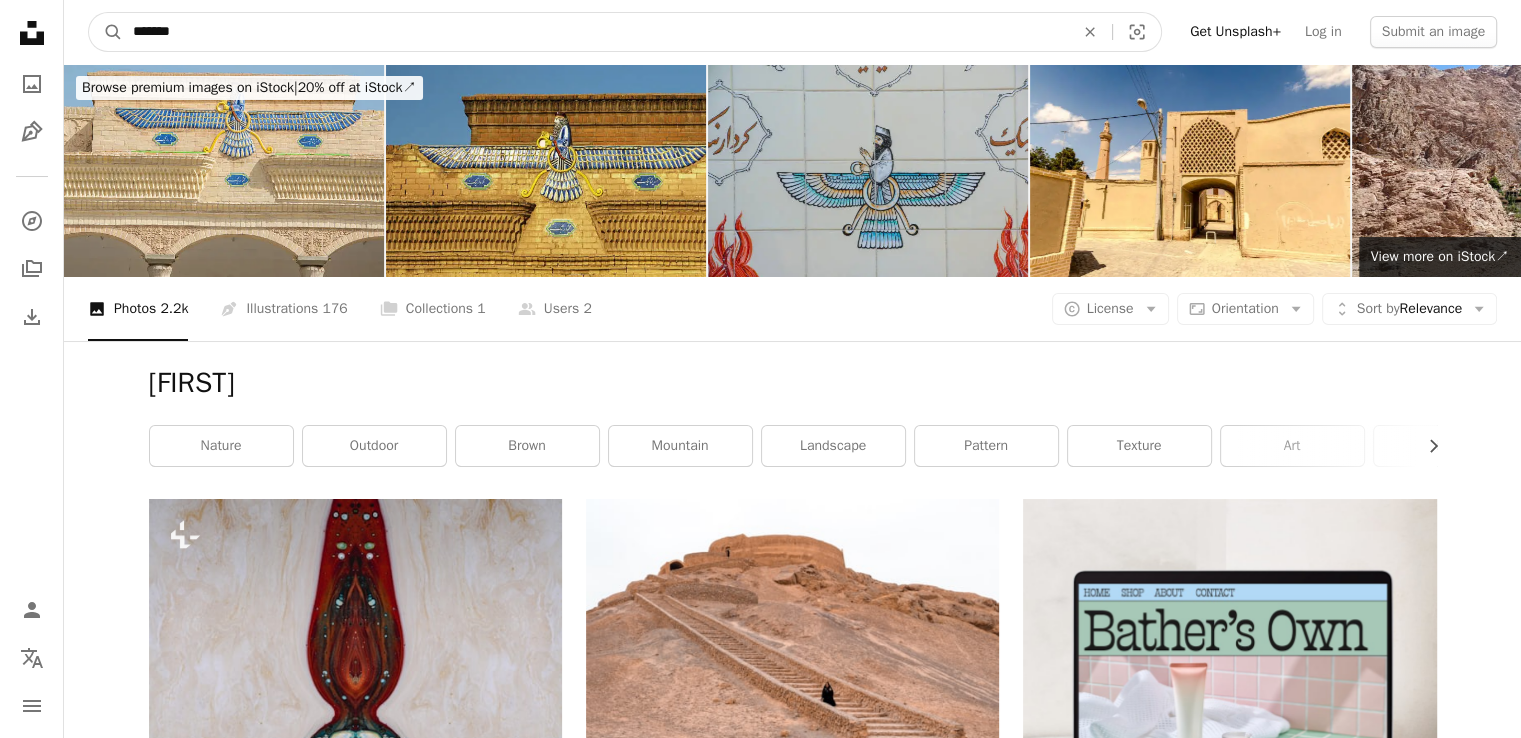 click on "A magnifying glass" at bounding box center (106, 32) 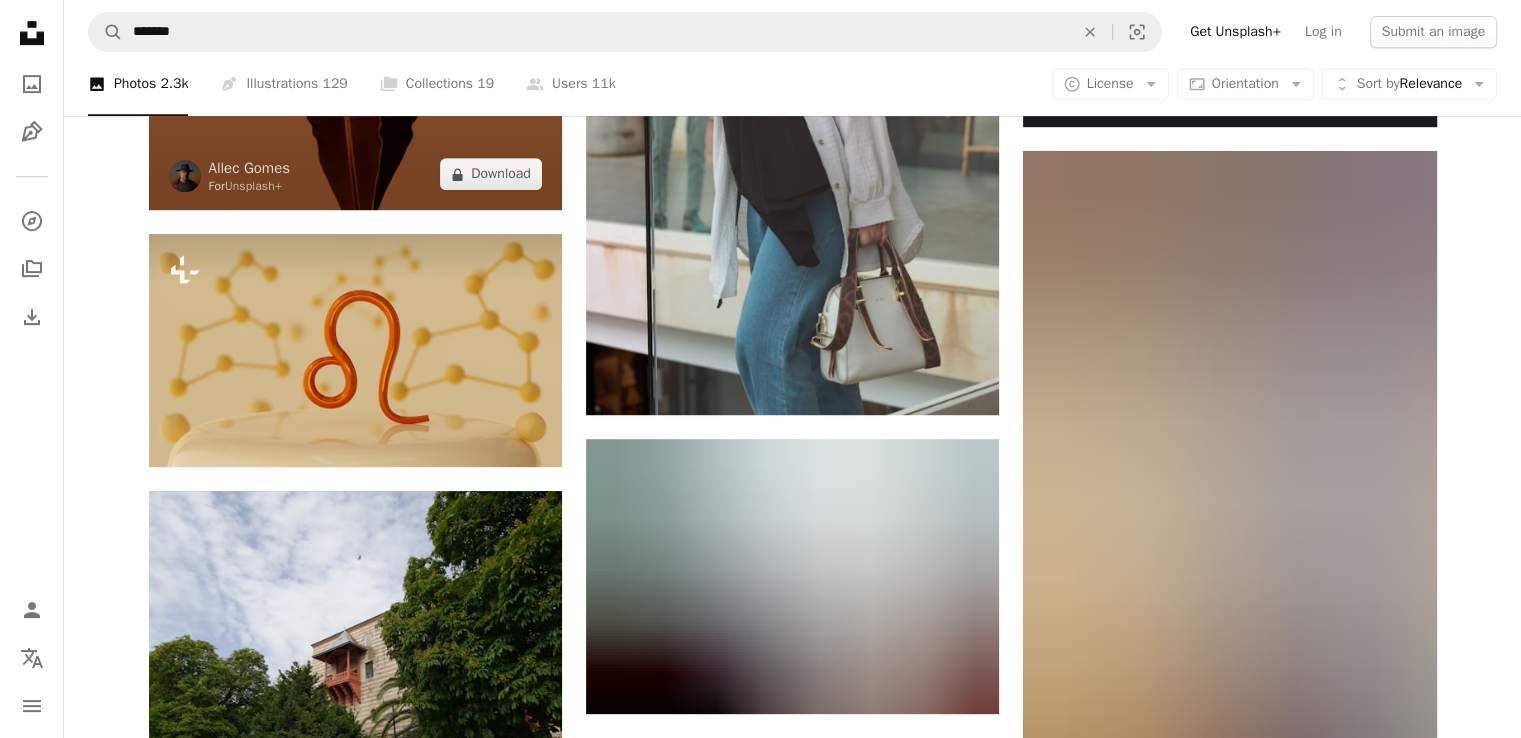 scroll, scrollTop: 600, scrollLeft: 0, axis: vertical 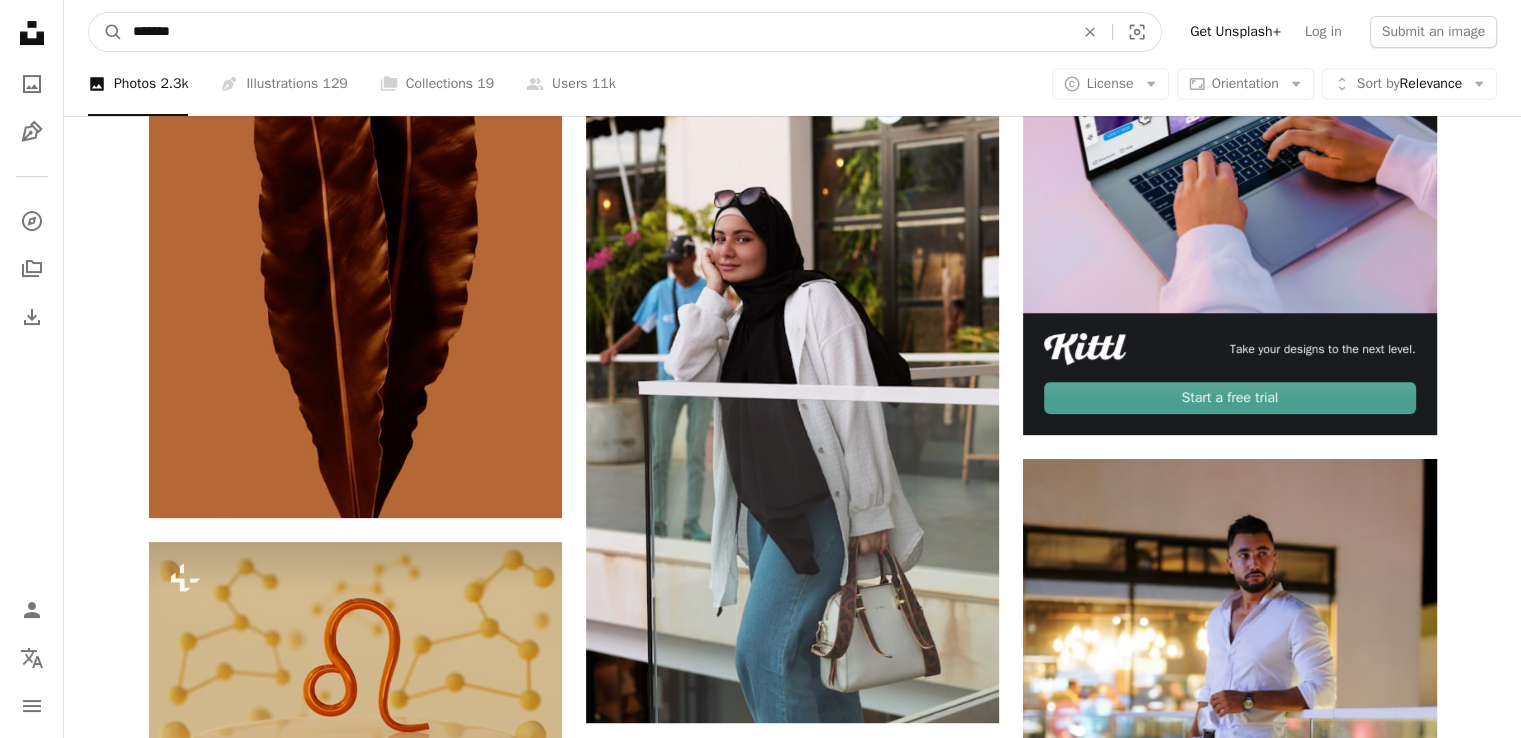 click on "*******" at bounding box center [595, 32] 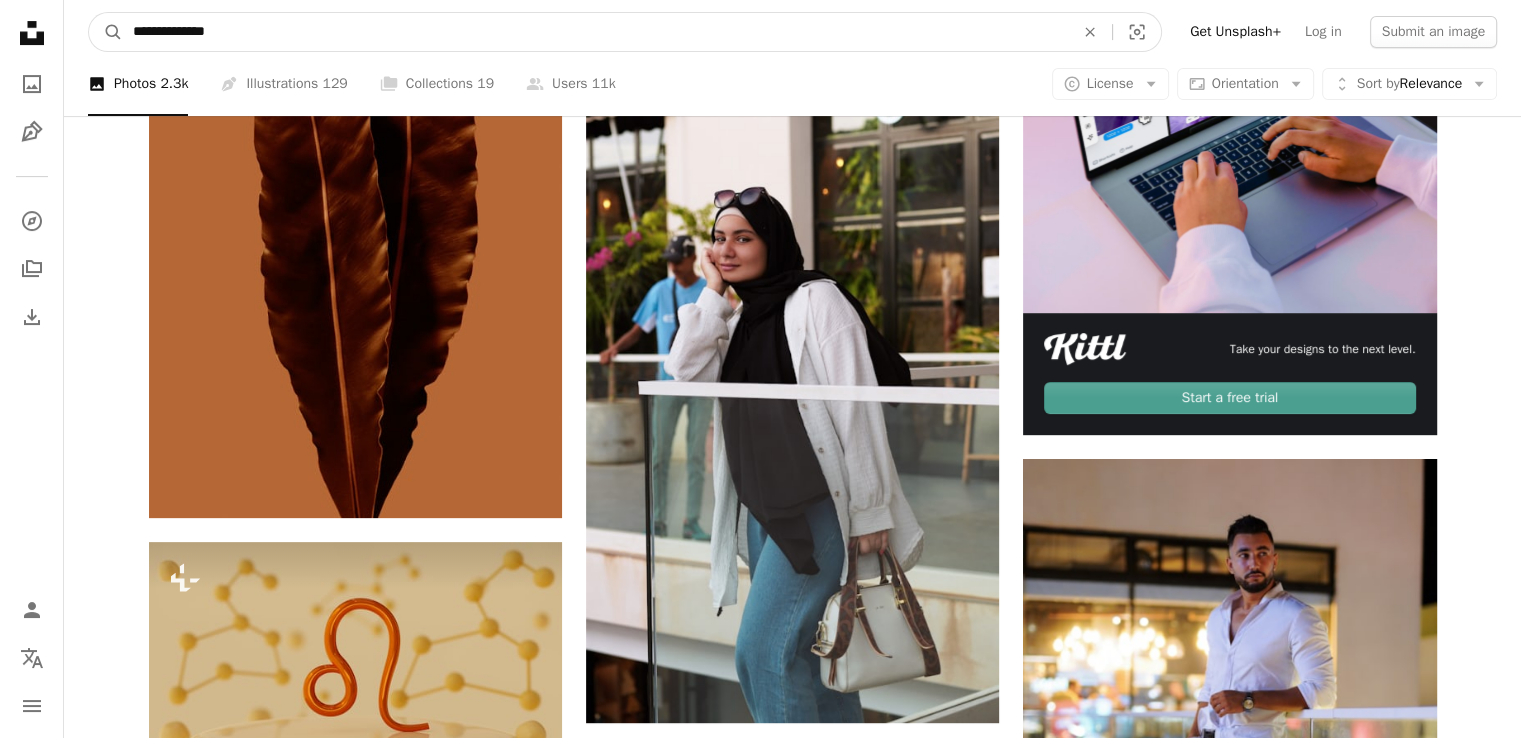 type on "**********" 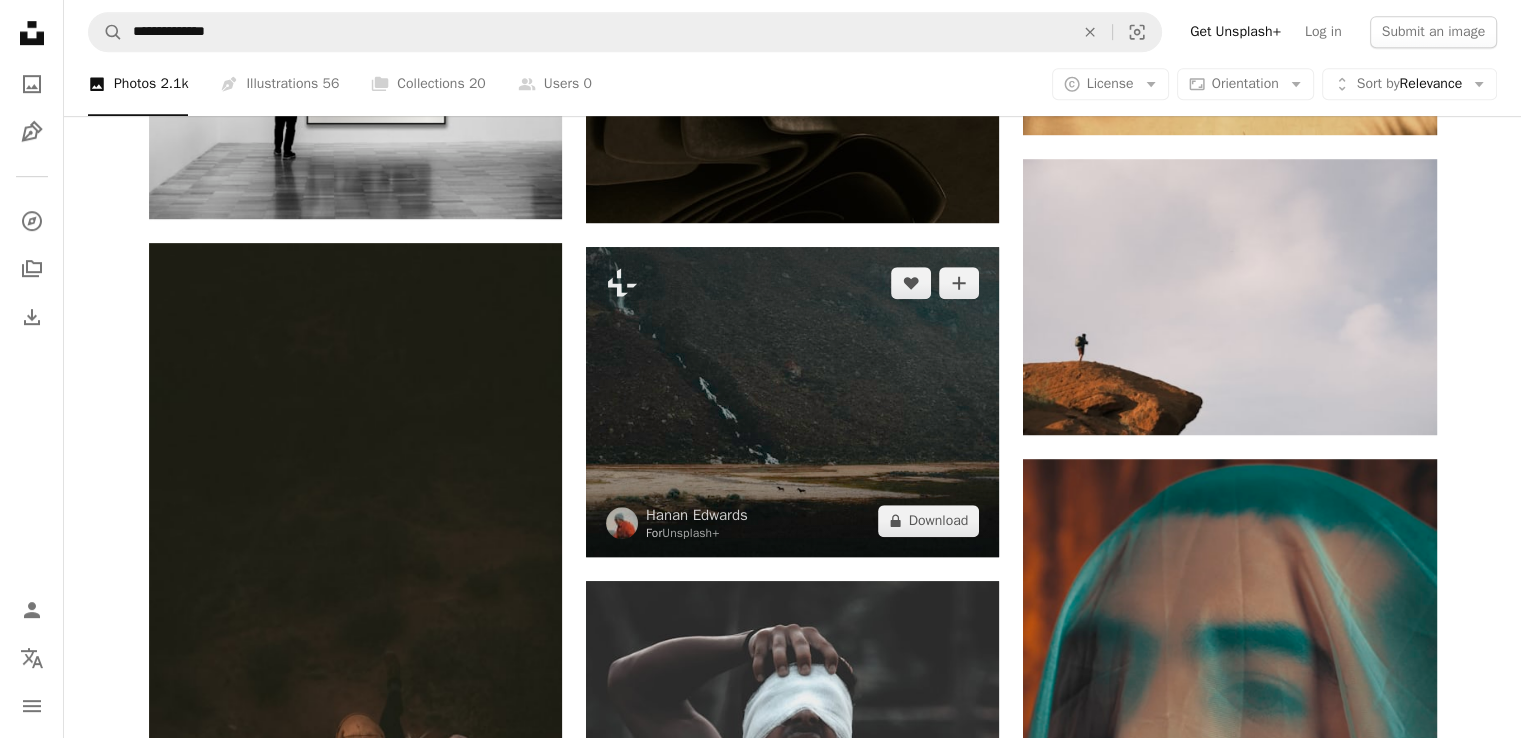 scroll, scrollTop: 1600, scrollLeft: 0, axis: vertical 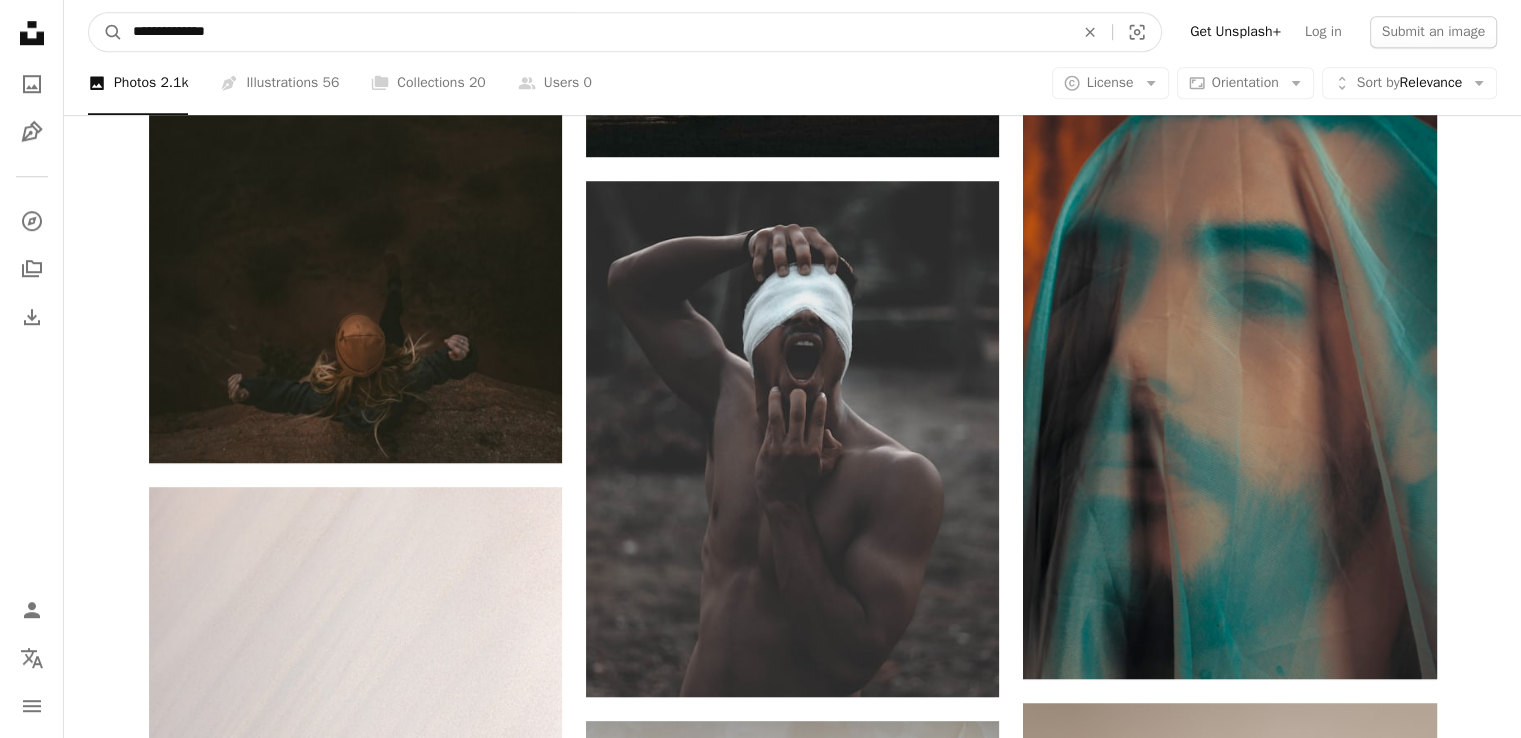 click on "**********" at bounding box center [595, 32] 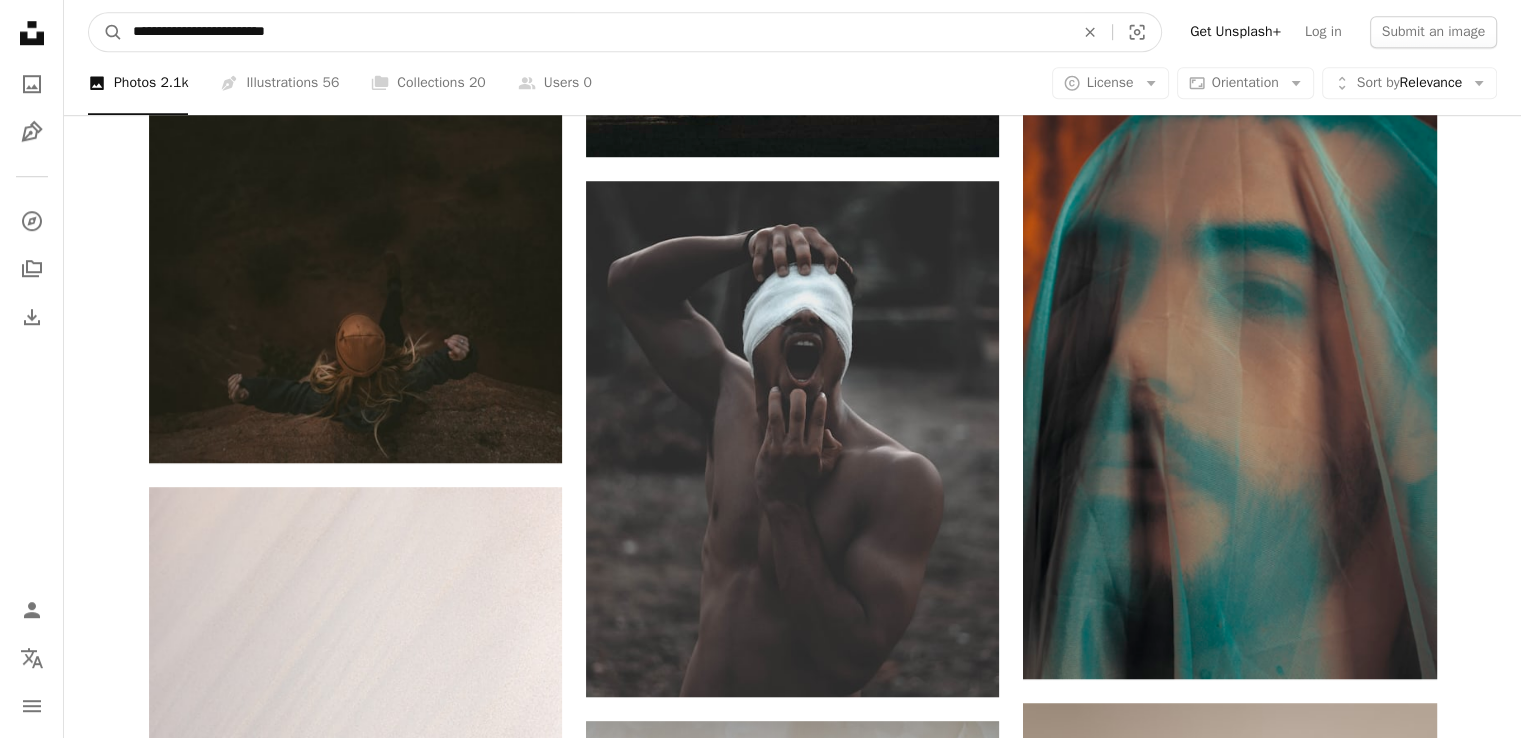 click on "A magnifying glass" at bounding box center [106, 32] 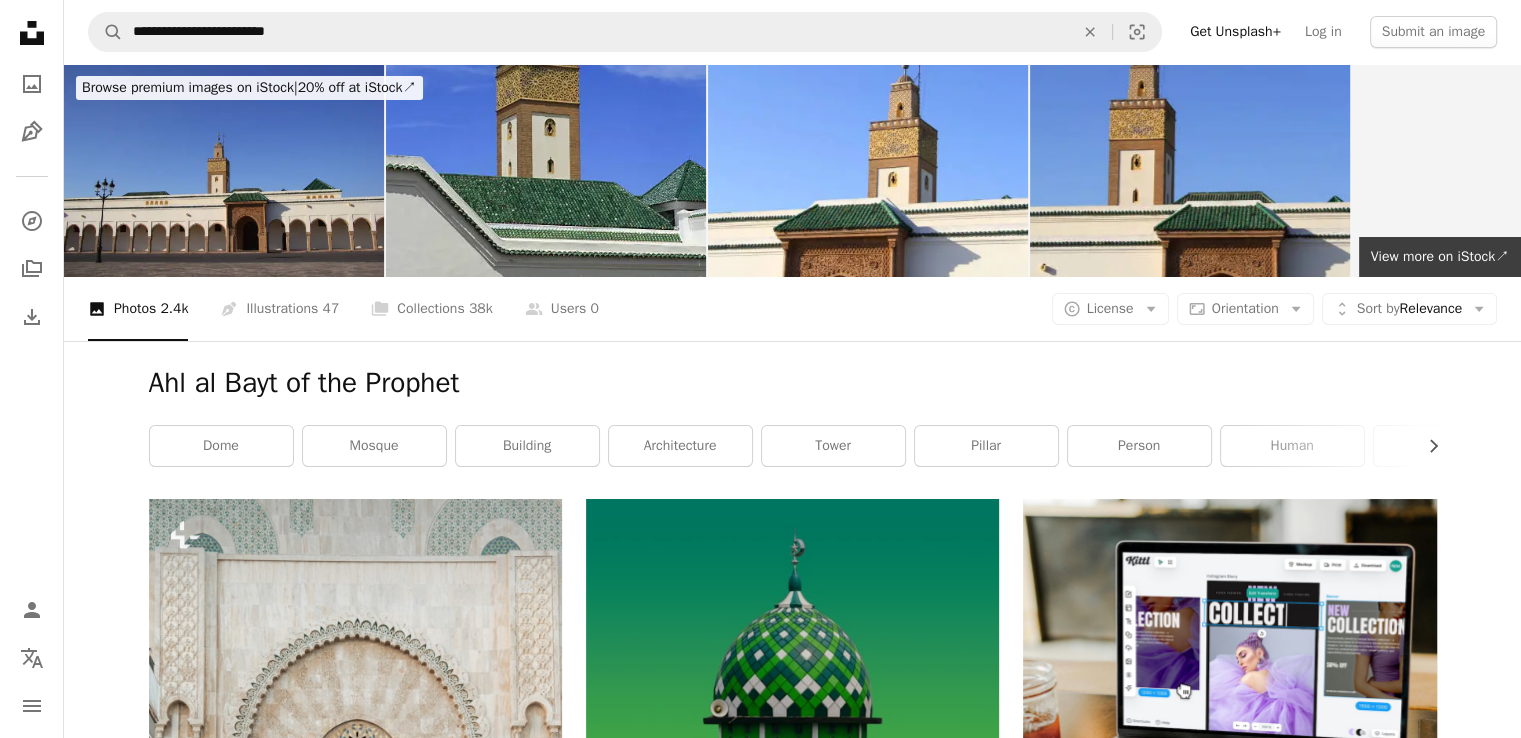 scroll, scrollTop: 0, scrollLeft: 0, axis: both 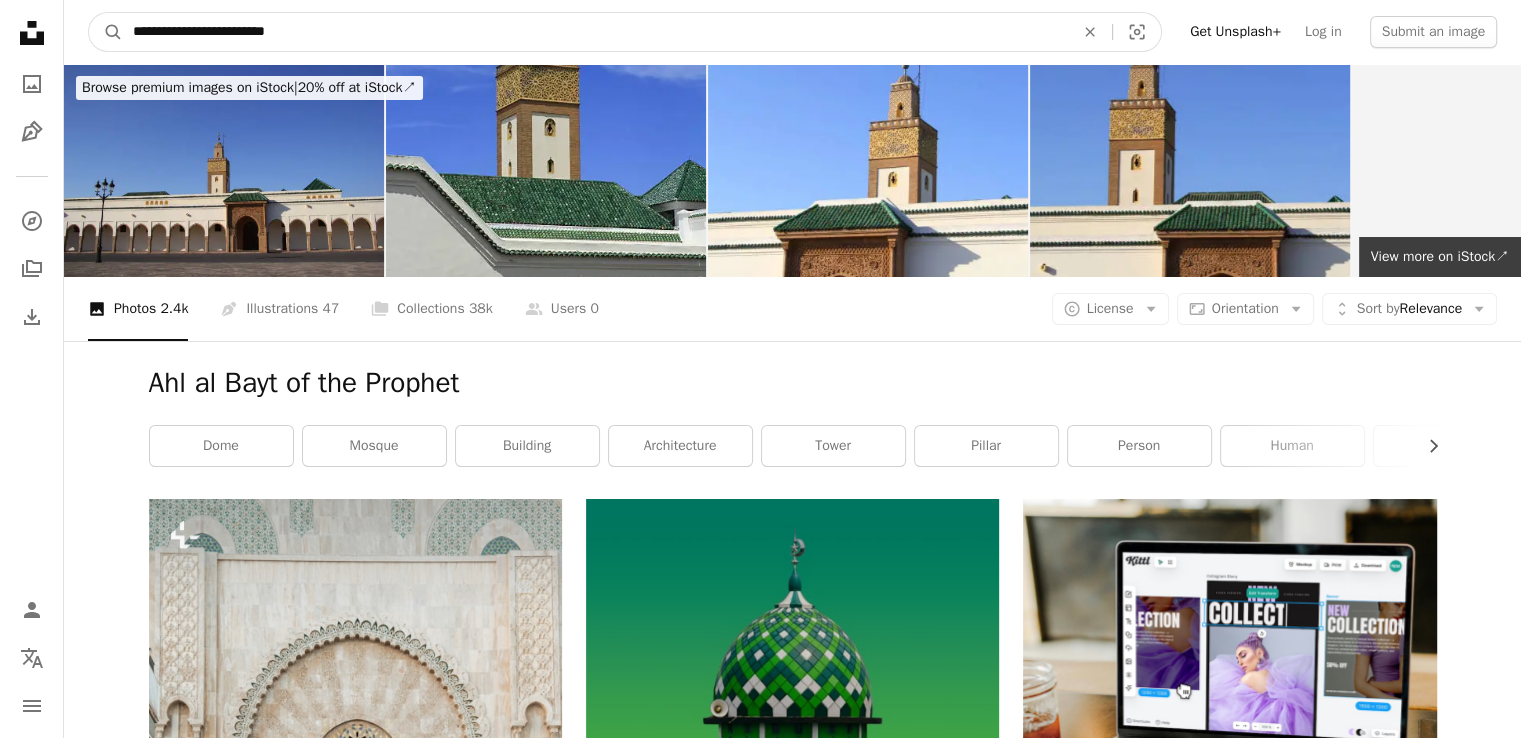 click on "**********" at bounding box center (595, 32) 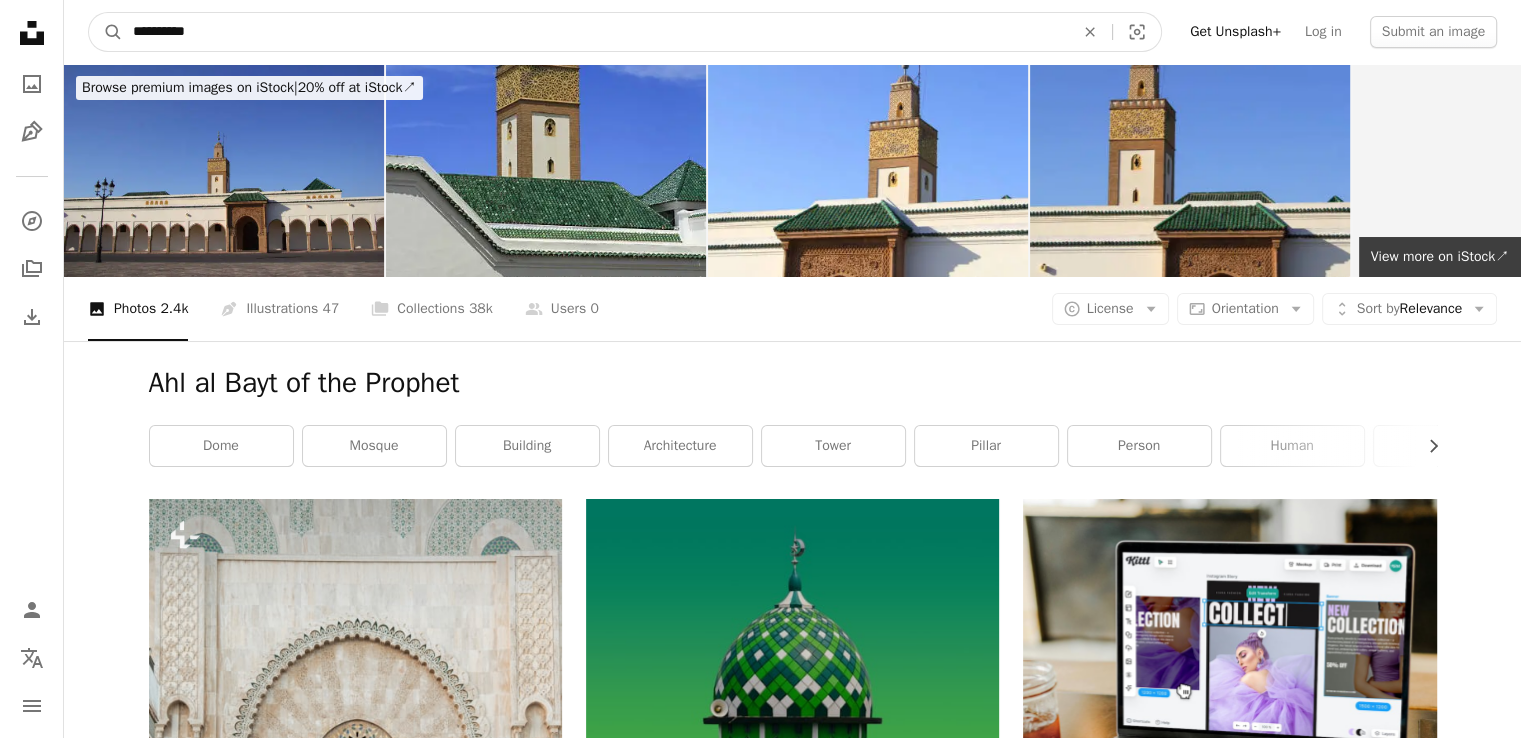 click on "A magnifying glass" at bounding box center (106, 32) 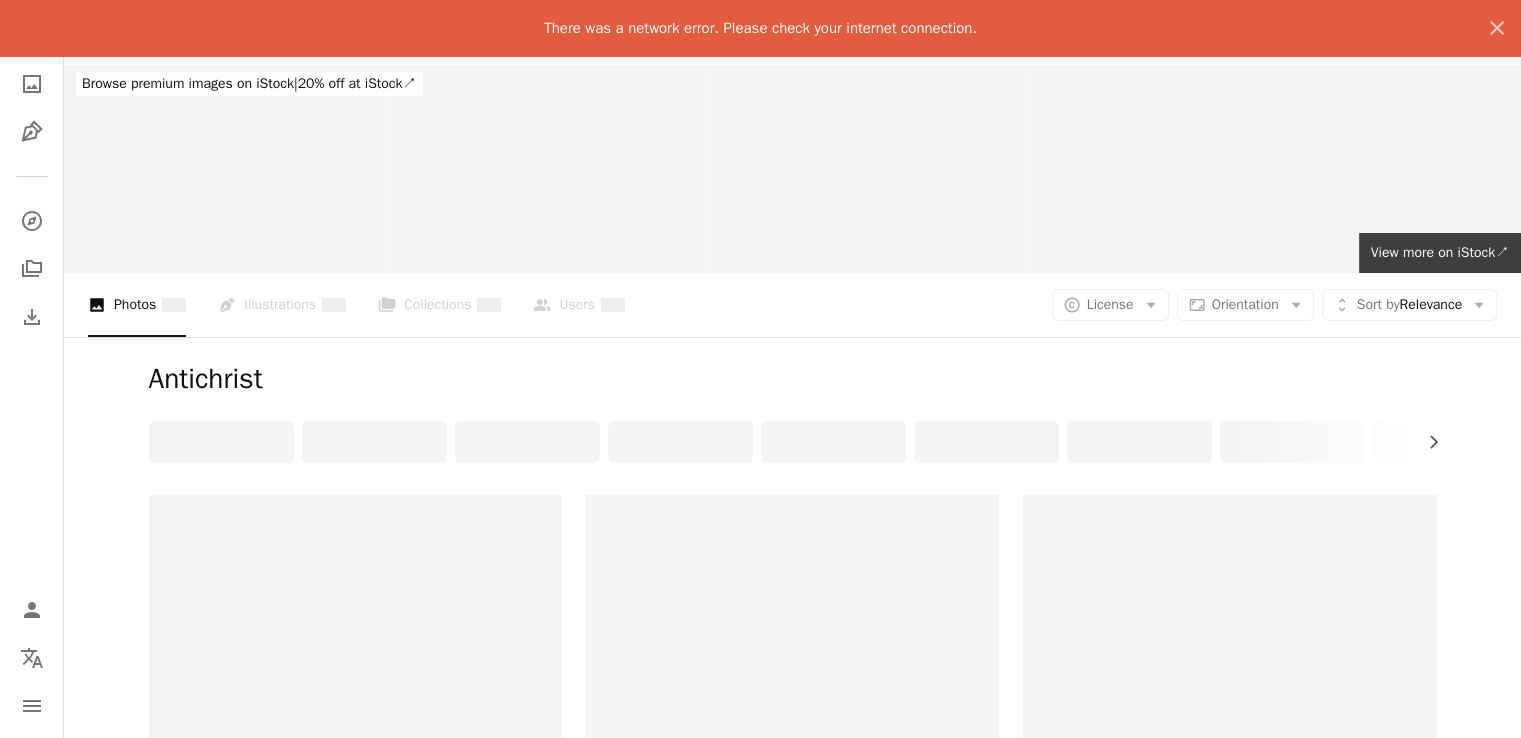 scroll, scrollTop: 0, scrollLeft: 0, axis: both 